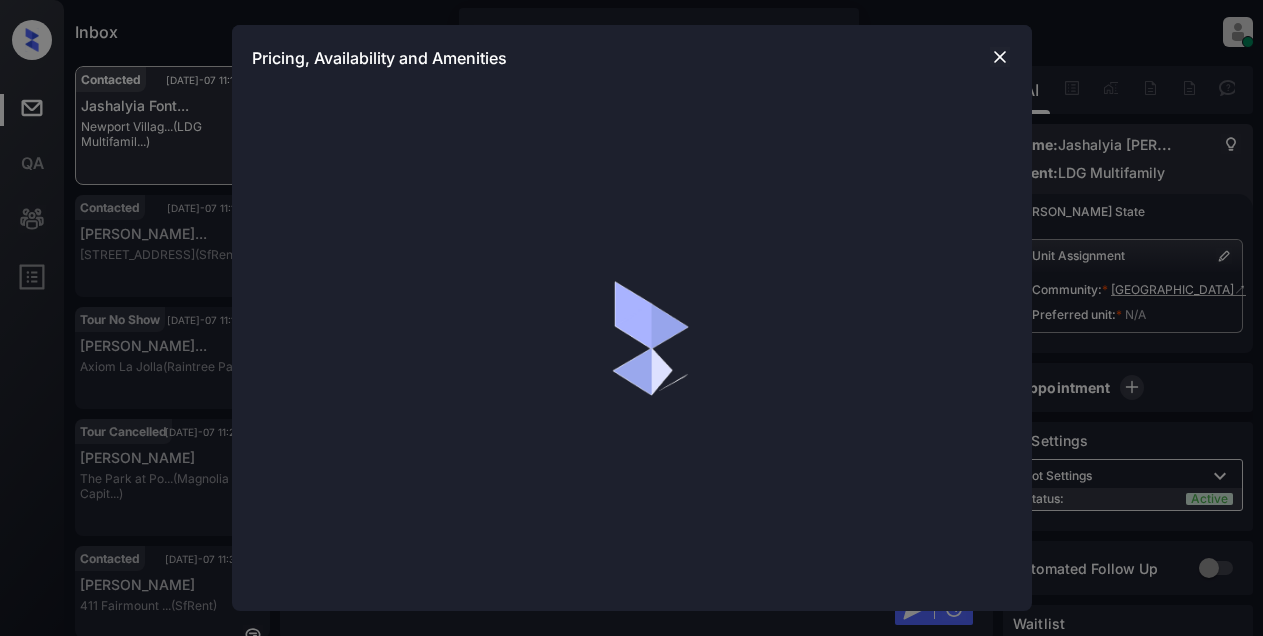 scroll, scrollTop: 0, scrollLeft: 0, axis: both 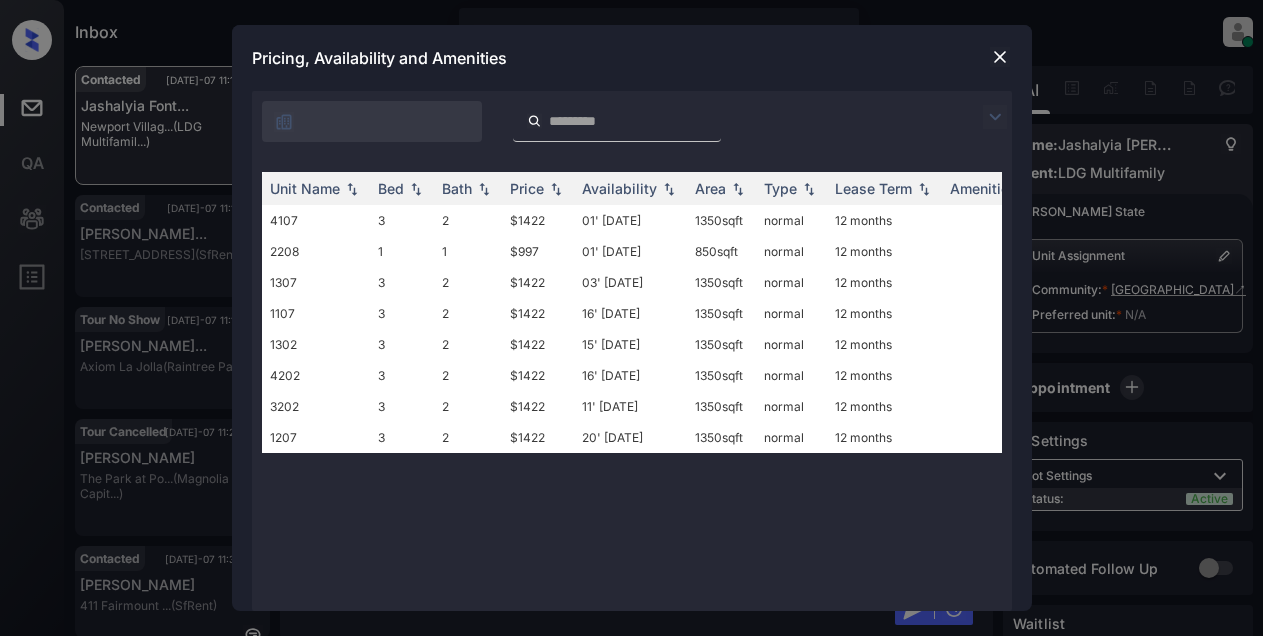 click at bounding box center [995, 117] 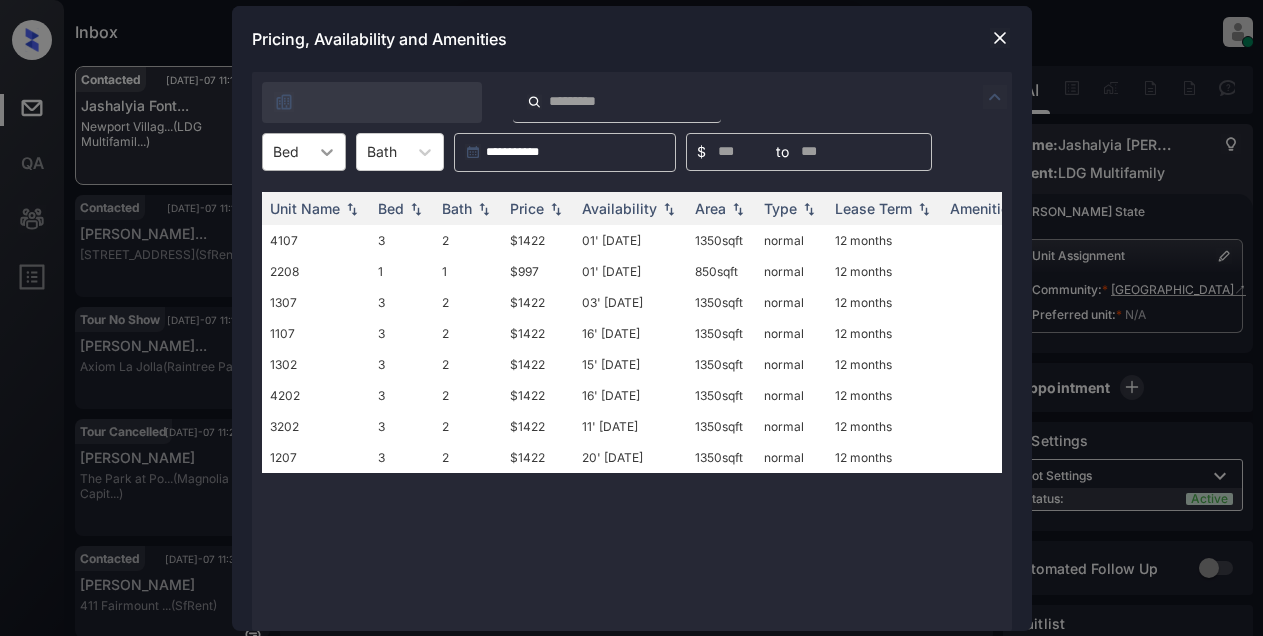 click at bounding box center [327, 152] 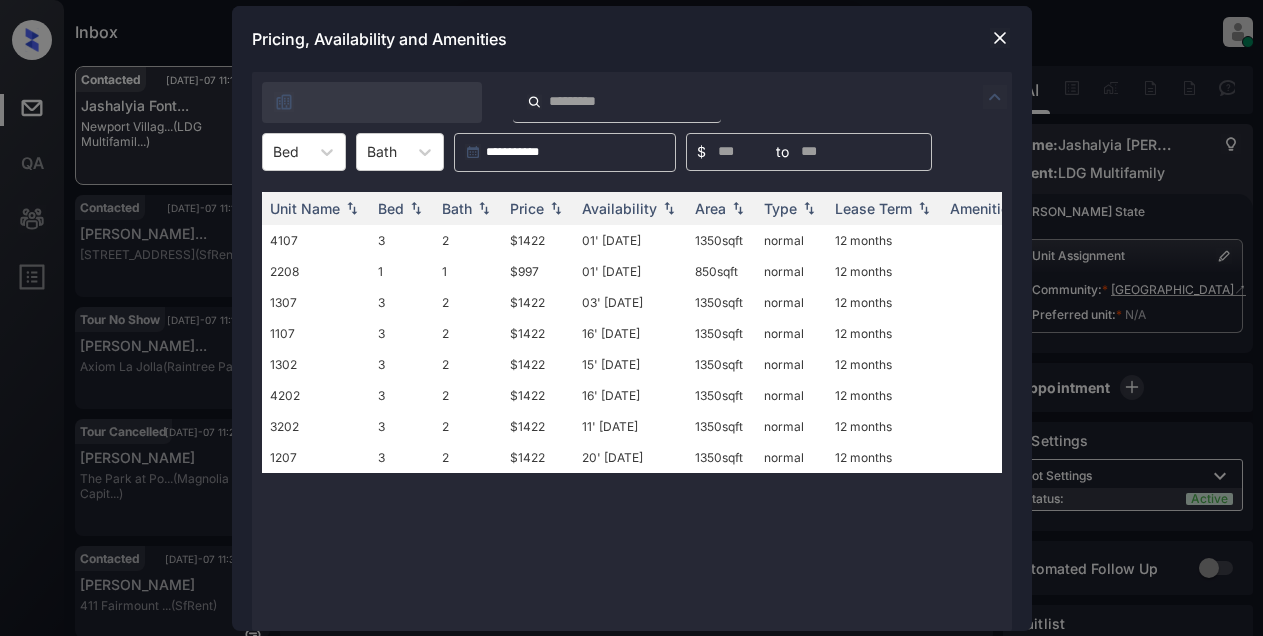click at bounding box center (1000, 38) 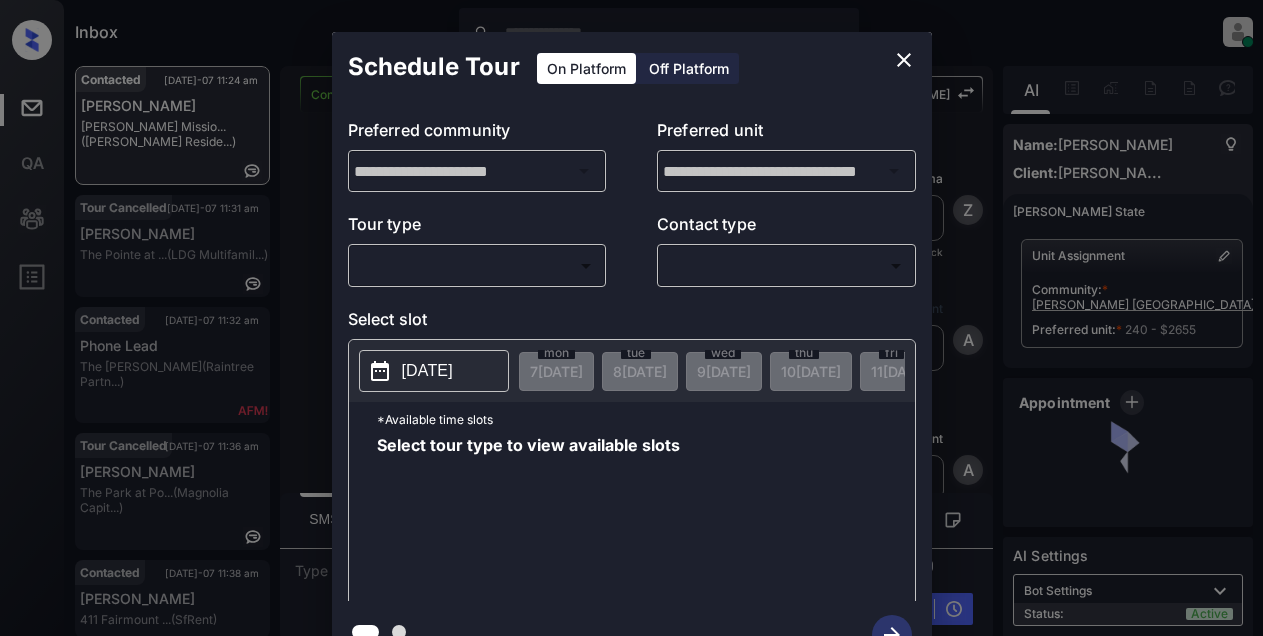 scroll, scrollTop: 0, scrollLeft: 0, axis: both 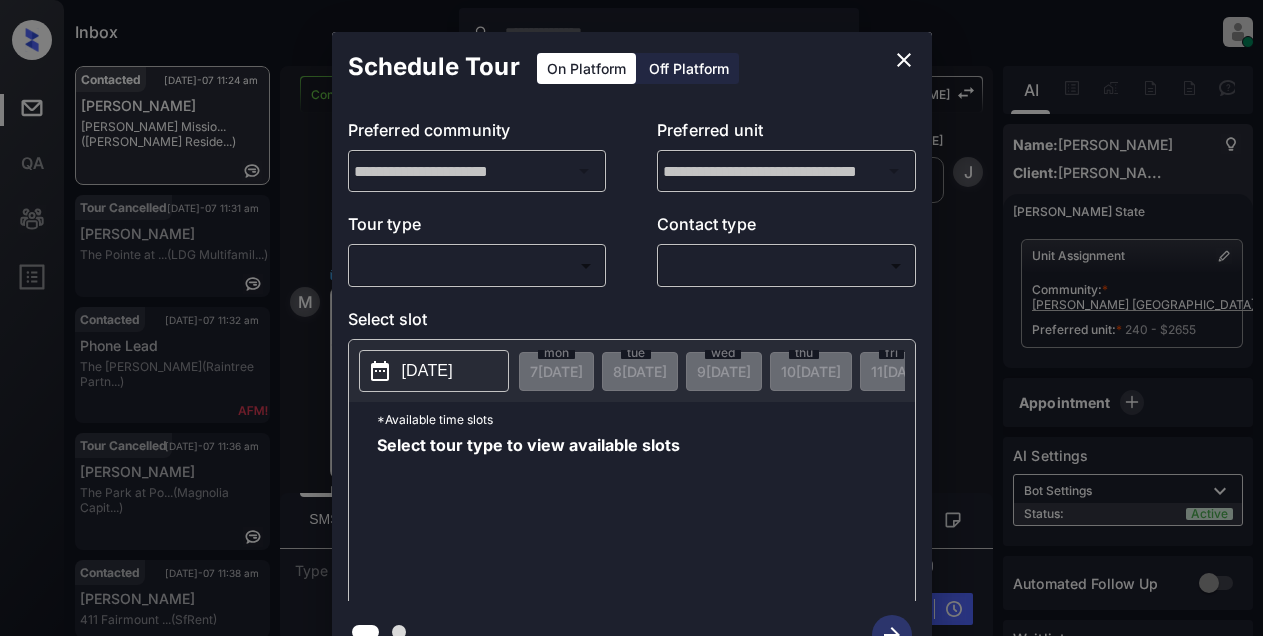 click on "Inbox Lyzzelle M. Ceralde Online Set yourself   offline Set yourself   on break Profile Switch to  light  mode Sign out Contacted Jul-07 11:24 am   Marc Boehm Griffis Missio...  (Griffis Reside...) Tour Cancelled Jul-07 11:31 am   Charnae Brown The Pointe at ...  (LDG Multifamil...) Contacted Jul-07 11:32 am   Phone Lead The Martin  (Raintree Partn...) Tour Cancelled Jul-07 11:36 am   Karla Gomez The Park at Po...  (Magnolia Capit...) Contacted Jul-07 11:38 am   Denelle Cyrus 411 Fairmount ...  (SfRent) Contacted Jul-07 11:40 am   Gabrielle Garc... Hampton Point  (Magnolia Capit...) Contacted Lost Lead Sentiment: Angry Upon sliding the acknowledgement:  Lead will move to lost stage. * ​ SMS and call option will be set to opt out. AFM will be turned off for the lead. Kelsey New Message Zuma Lead transferred to leasing agent: kelsey Jul 07, 2025 08:52 am  Sync'd w  knock Z New Message Agent Lead created via webhook in Inbound stage. Jul 07, 2025 08:52 am A New Message Agent AFM Request sent to Kelsey. A From:" at bounding box center [631, 318] 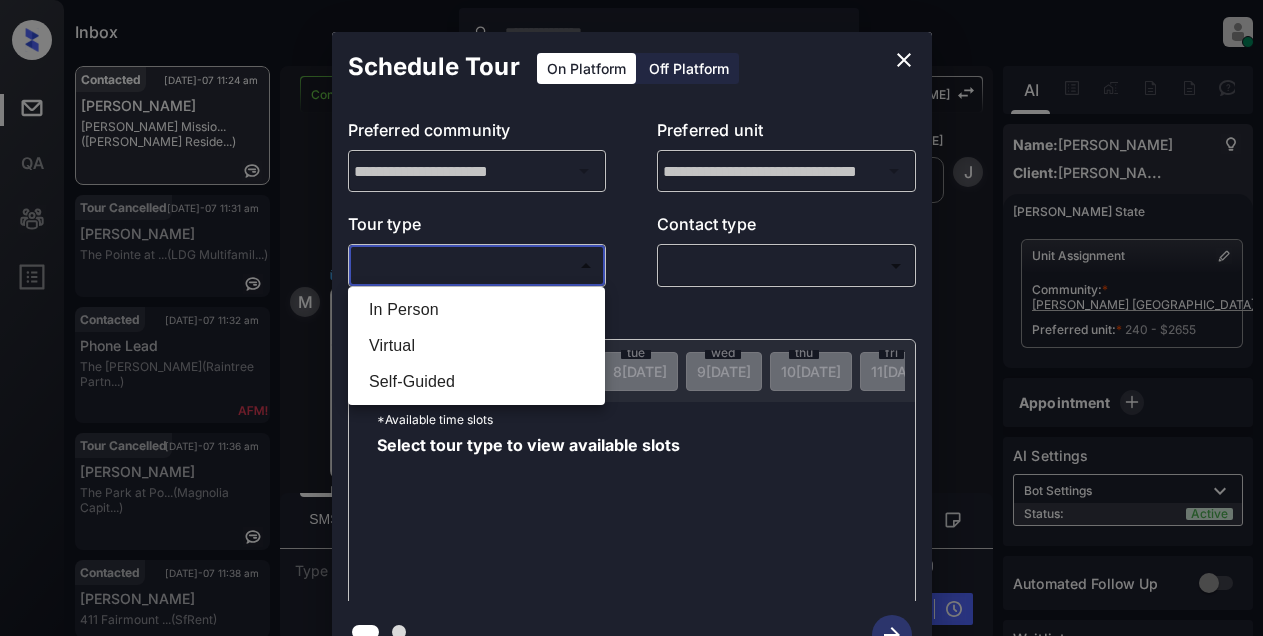 click on "Virtual" at bounding box center [476, 346] 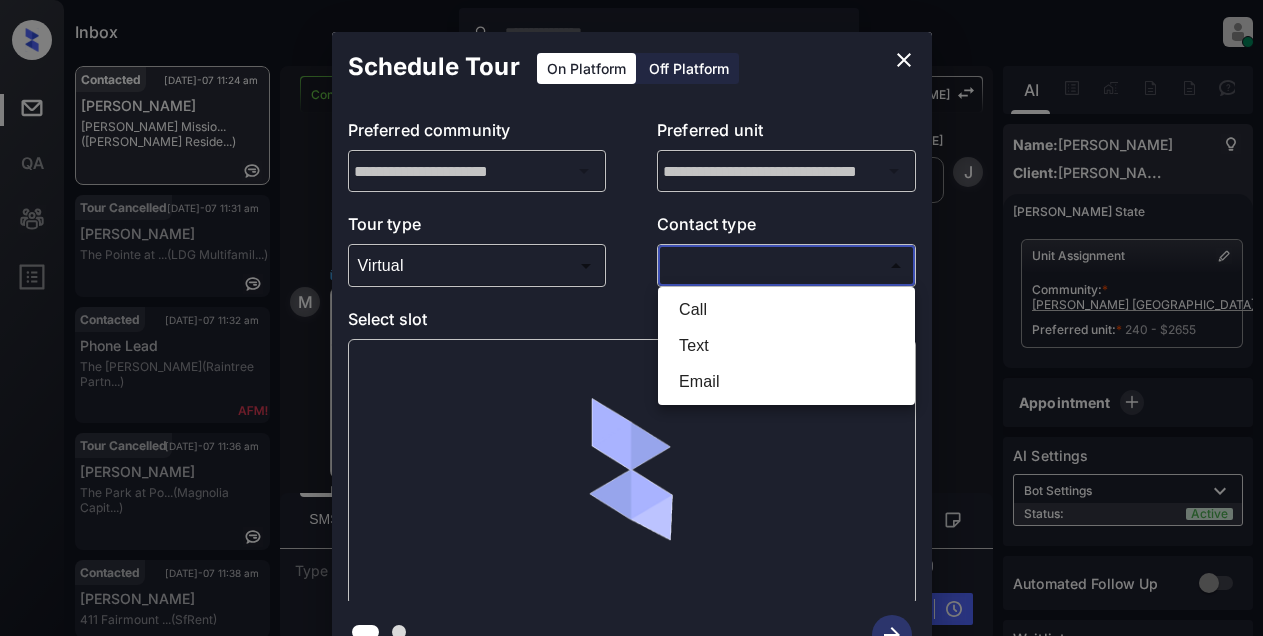 click on "Inbox Lyzzelle M. Ceralde Online Set yourself   offline Set yourself   on break Profile Switch to  light  mode Sign out Contacted Jul-07 11:24 am   Marc Boehm Griffis Missio...  (Griffis Reside...) Tour Cancelled Jul-07 11:31 am   Charnae Brown The Pointe at ...  (LDG Multifamil...) Contacted Jul-07 11:32 am   Phone Lead The Martin  (Raintree Partn...) Tour Cancelled Jul-07 11:36 am   Karla Gomez The Park at Po...  (Magnolia Capit...) Contacted Jul-07 11:38 am   Denelle Cyrus 411 Fairmount ...  (SfRent) Contacted Jul-07 11:40 am   Gabrielle Garc... Hampton Point  (Magnolia Capit...) Contacted Lost Lead Sentiment: Angry Upon sliding the acknowledgement:  Lead will move to lost stage. * ​ SMS and call option will be set to opt out. AFM will be turned off for the lead. Kelsey New Message Zuma Lead transferred to leasing agent: kelsey Jul 07, 2025 08:52 am  Sync'd w  knock Z New Message Agent Lead created via webhook in Inbound stage. Jul 07, 2025 08:52 am A New Message Agent AFM Request sent to Kelsey. A From:" at bounding box center [631, 318] 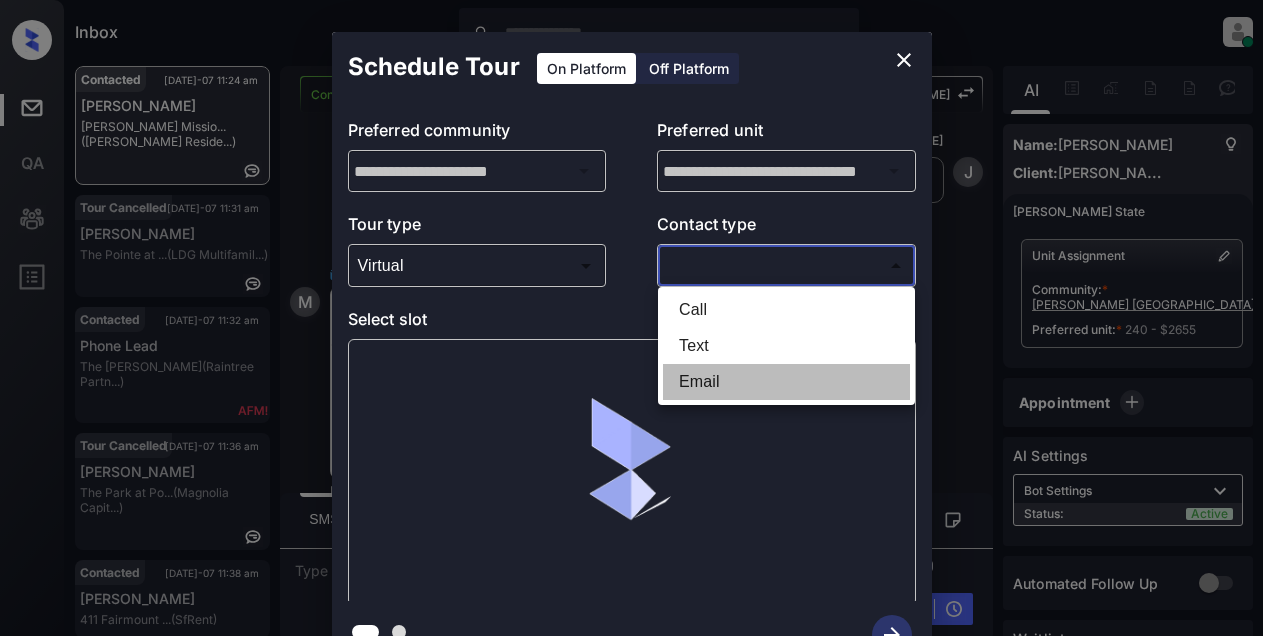 click on "Email" at bounding box center [786, 382] 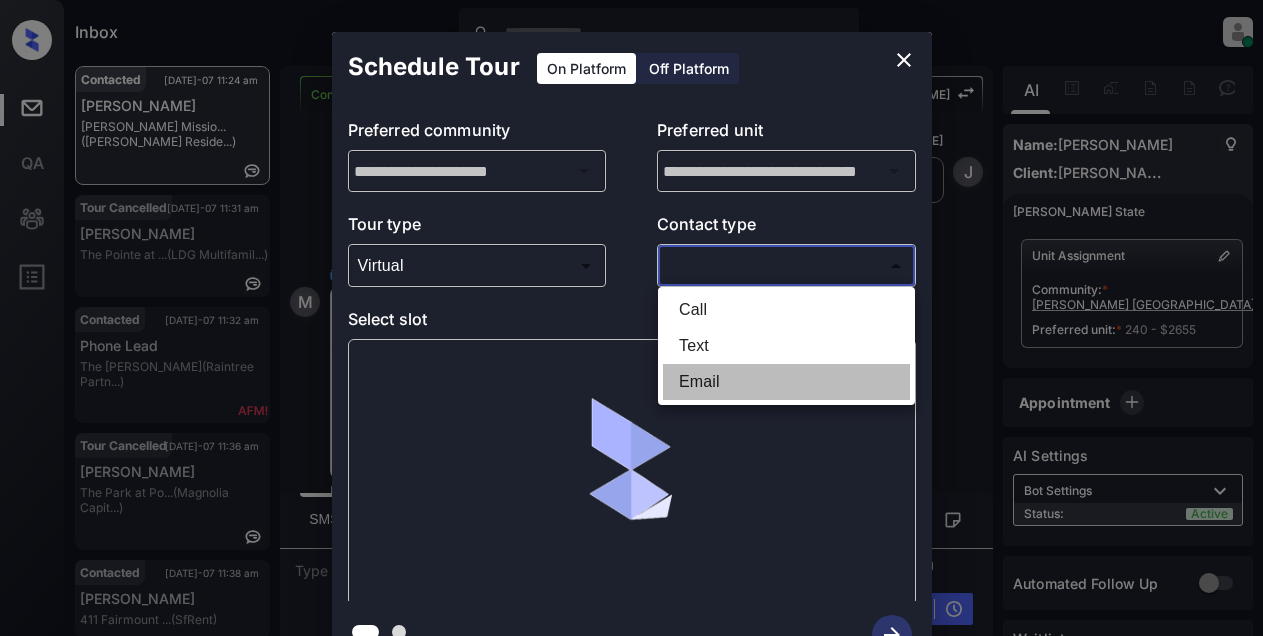 type on "*****" 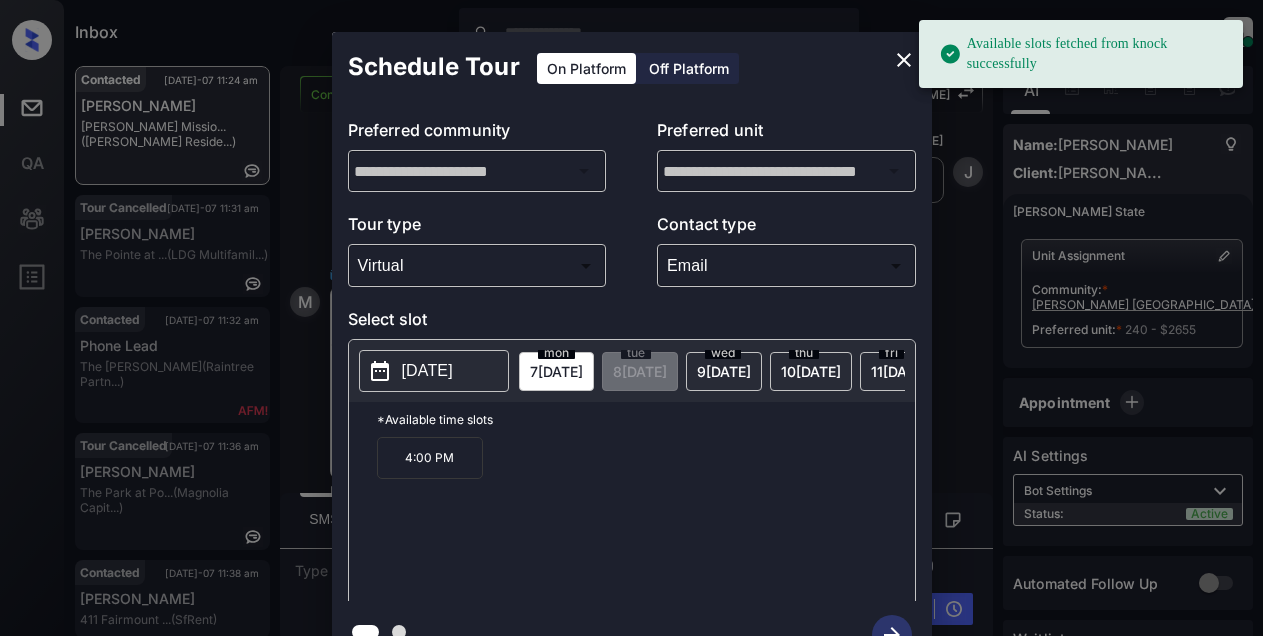 click on "4:00 PM" at bounding box center [430, 458] 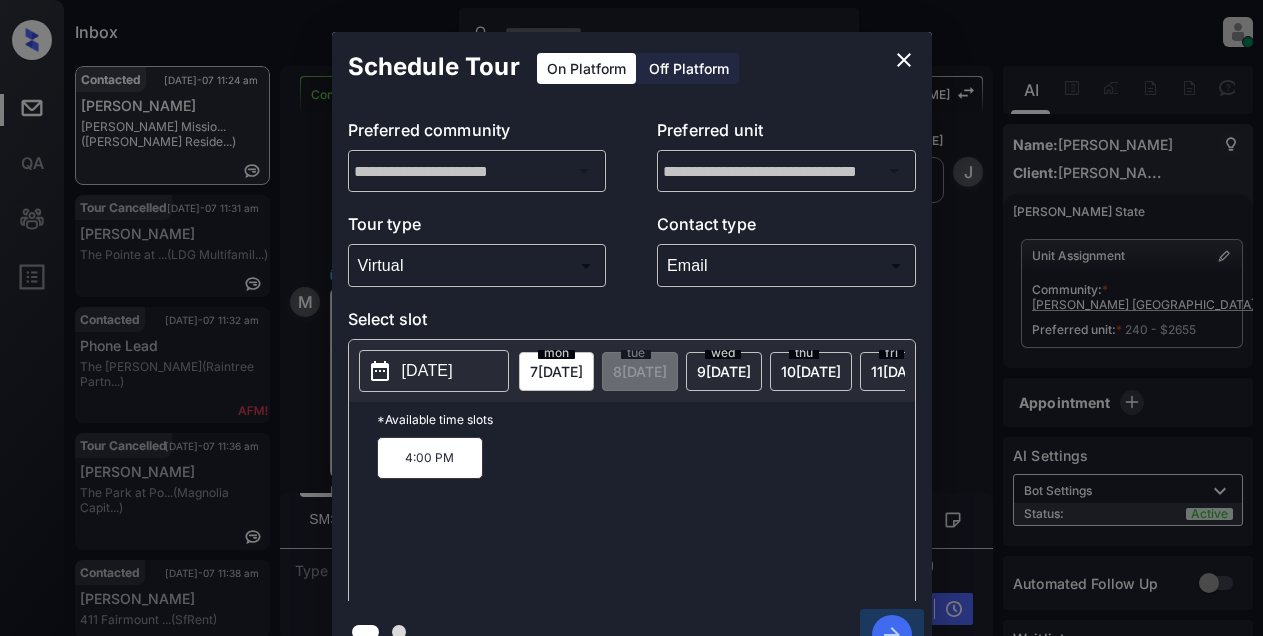 click 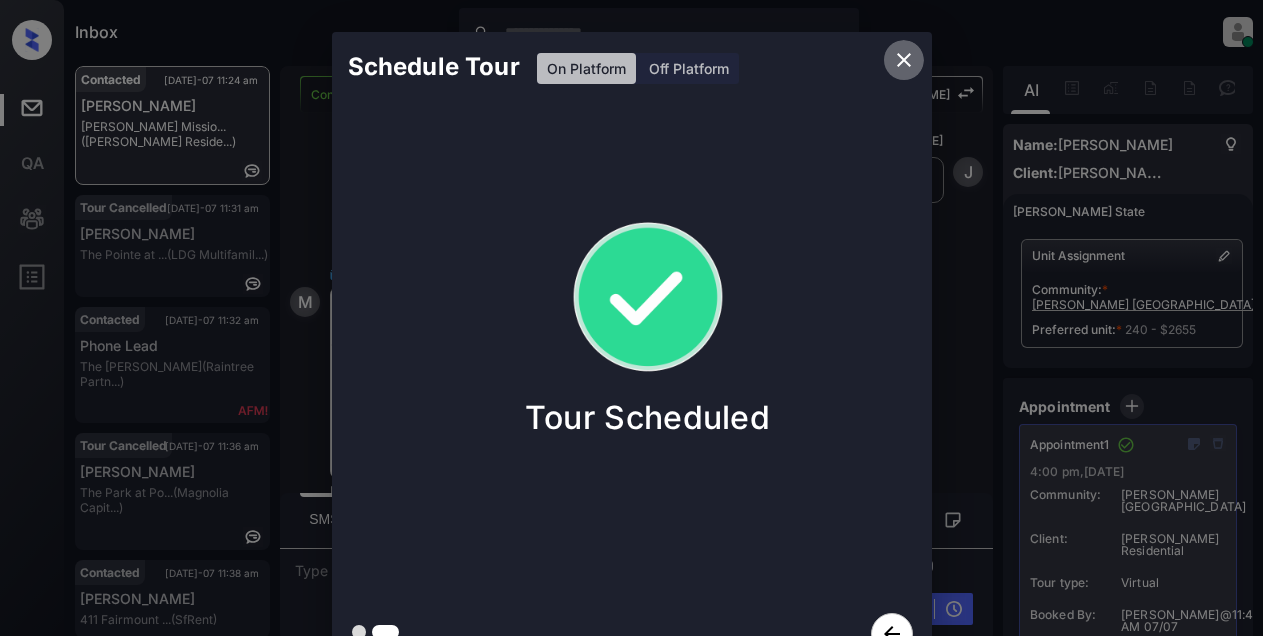 click 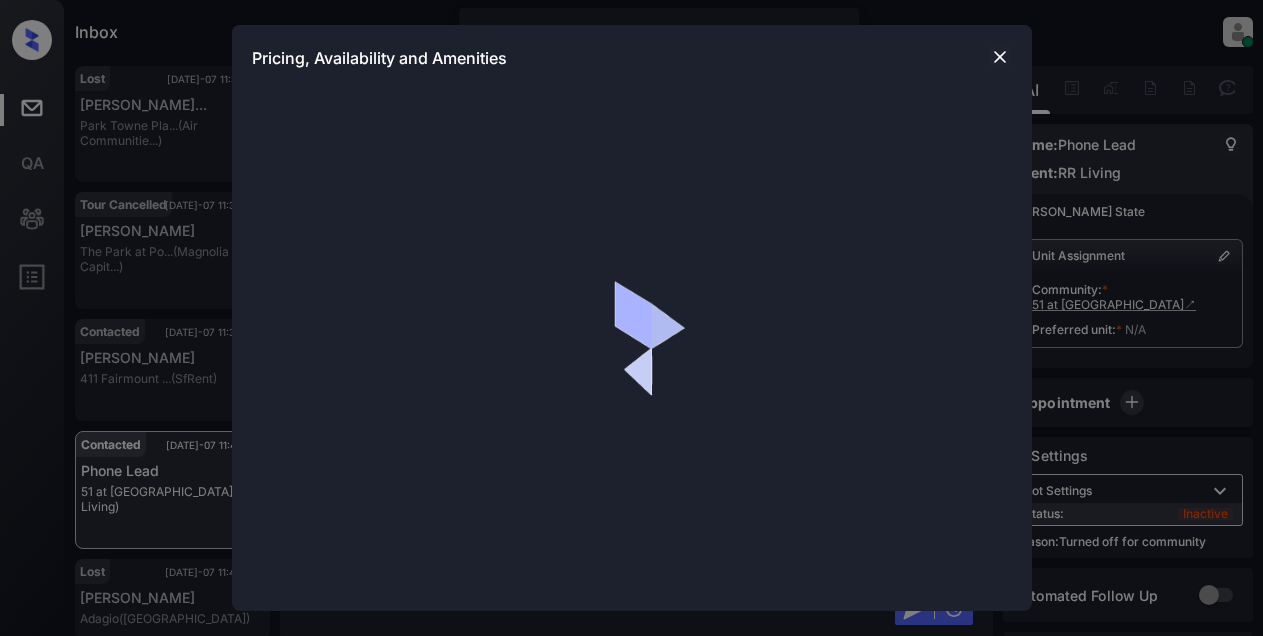 scroll, scrollTop: 0, scrollLeft: 0, axis: both 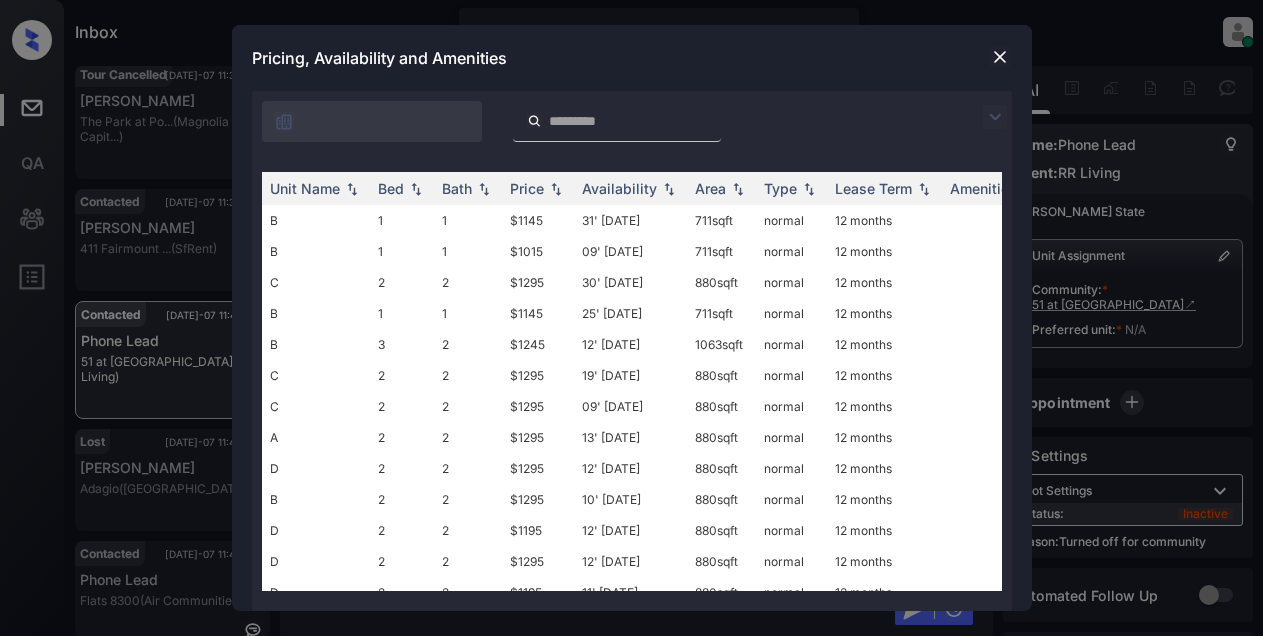 click at bounding box center [995, 117] 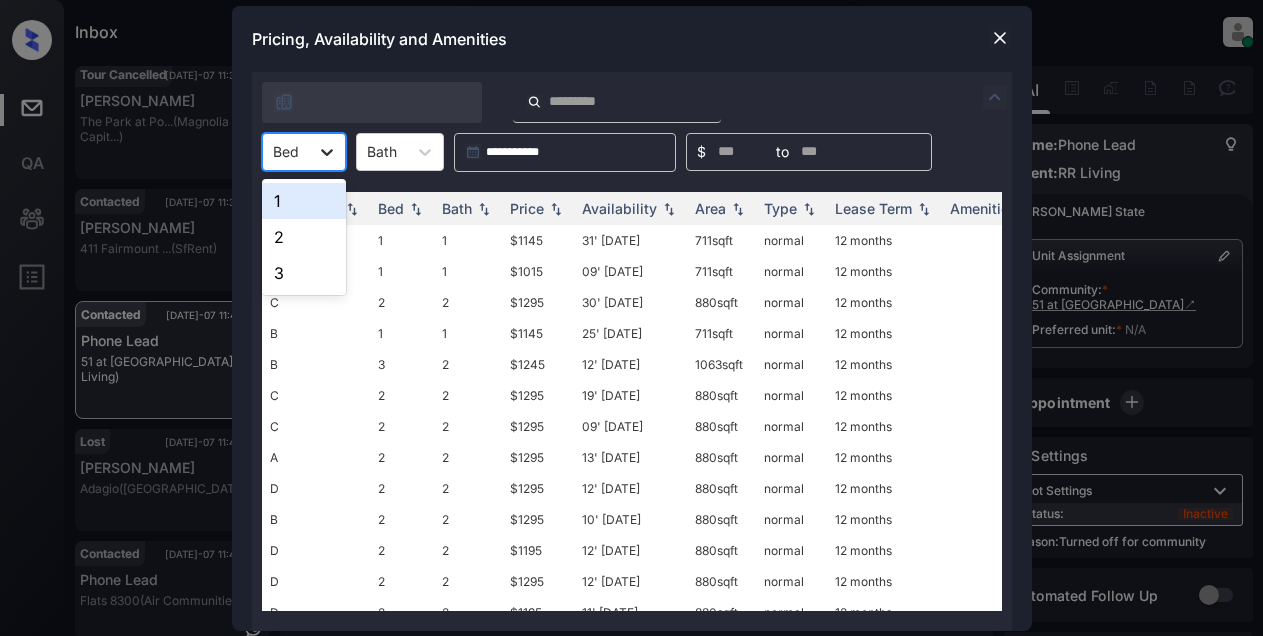 click at bounding box center (327, 152) 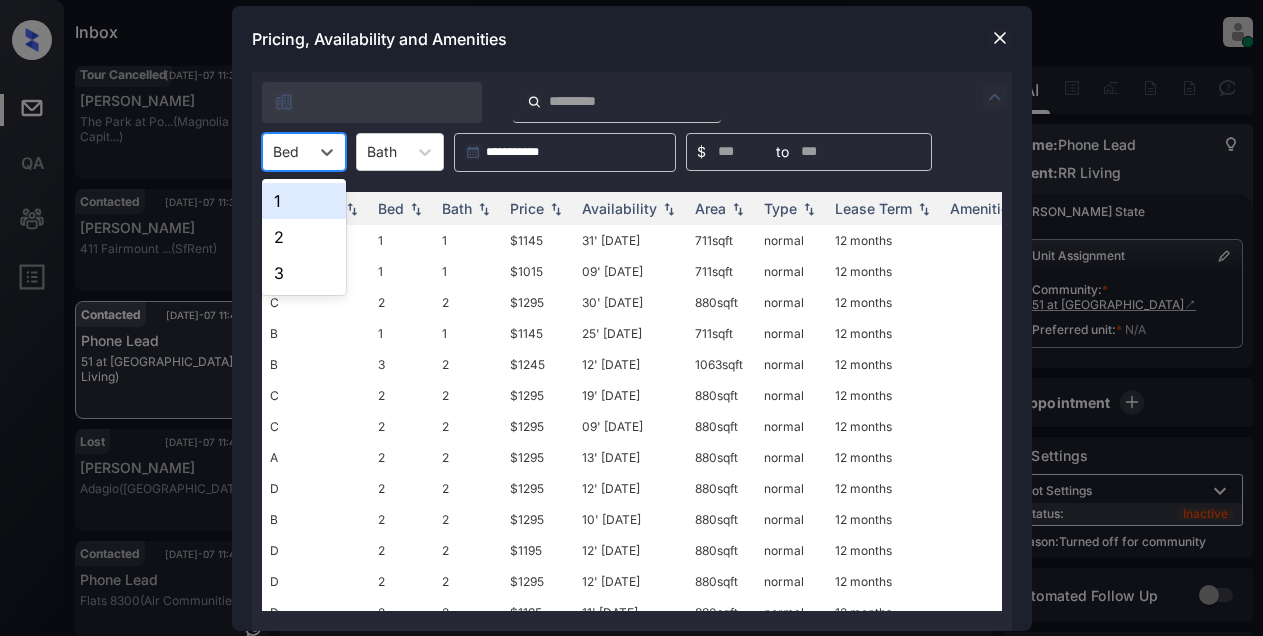 click on "1" at bounding box center [304, 201] 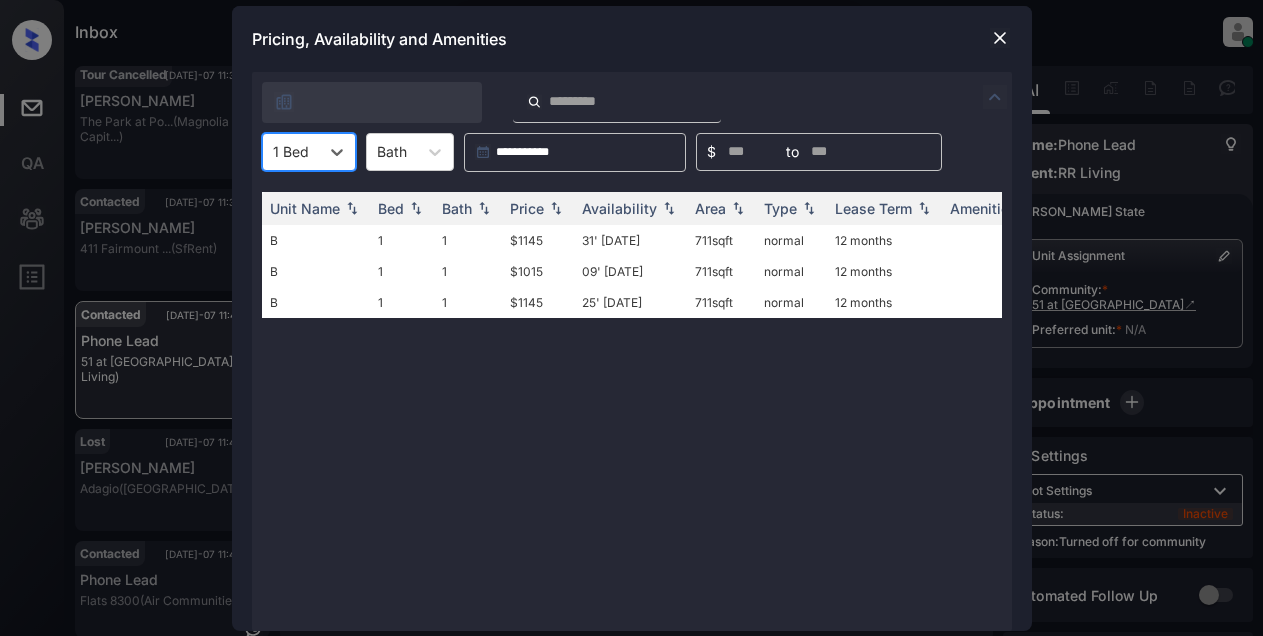 click at bounding box center [1000, 38] 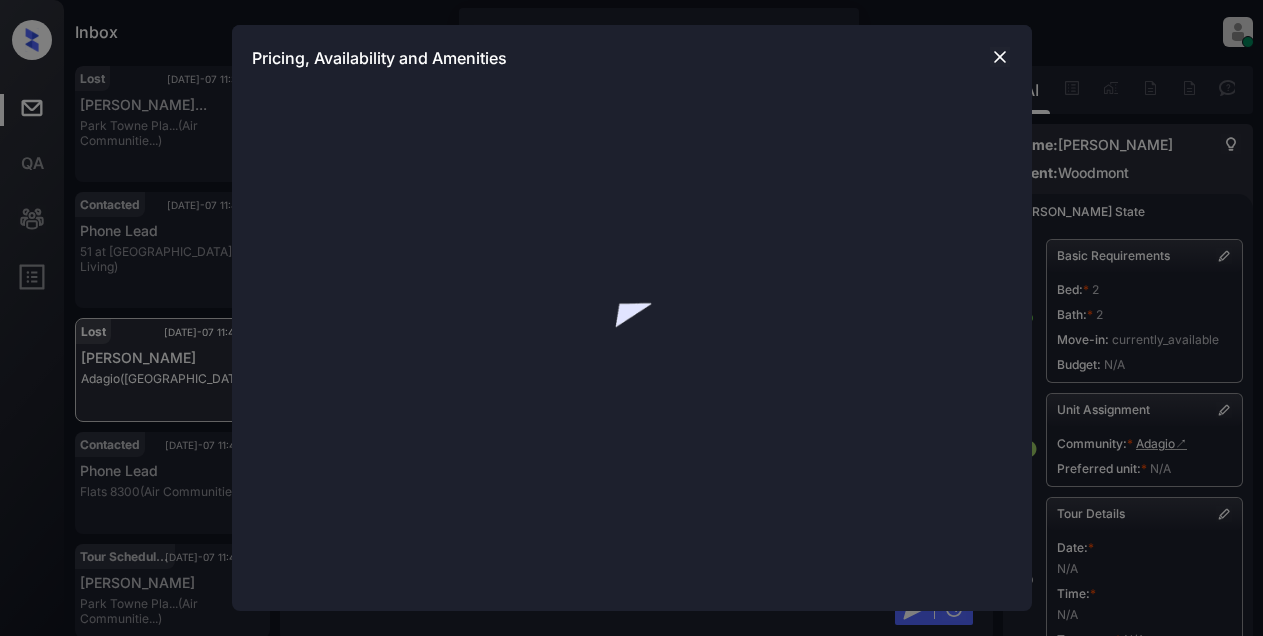 scroll, scrollTop: 0, scrollLeft: 0, axis: both 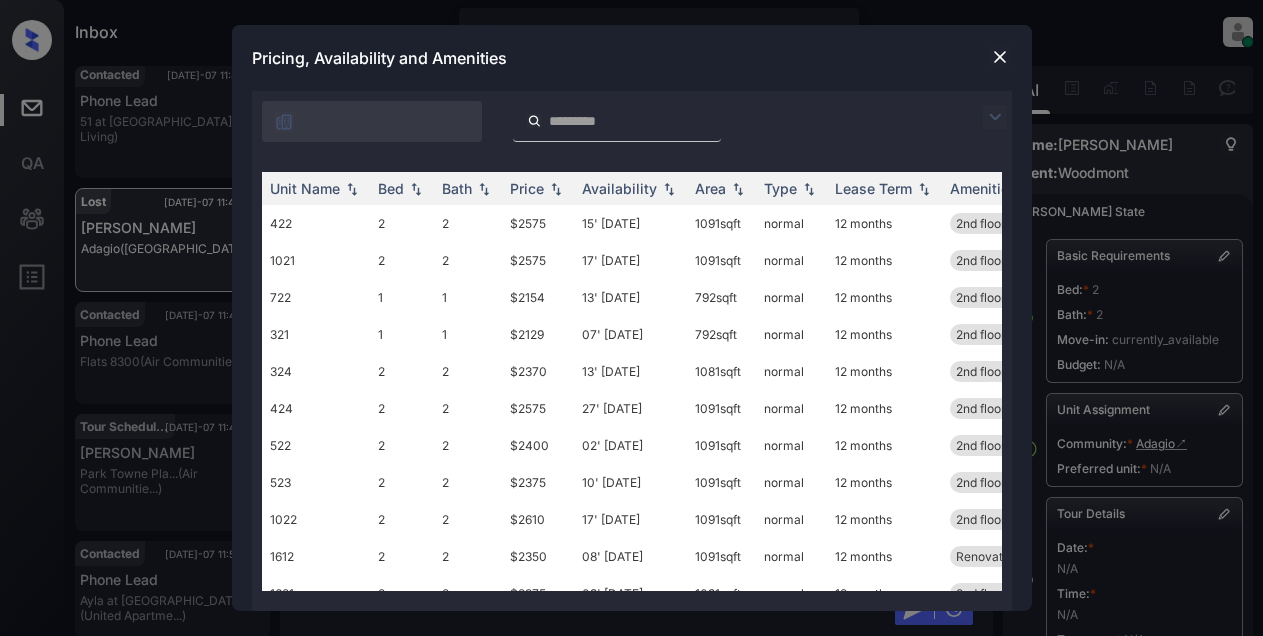 click at bounding box center [995, 117] 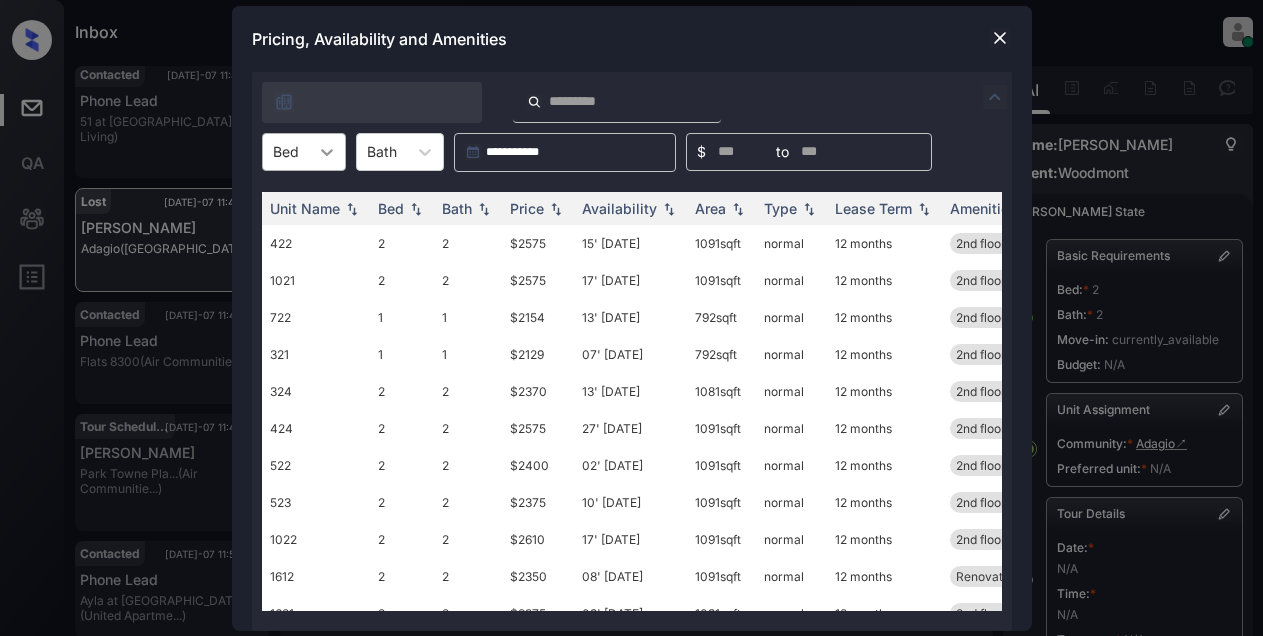 click 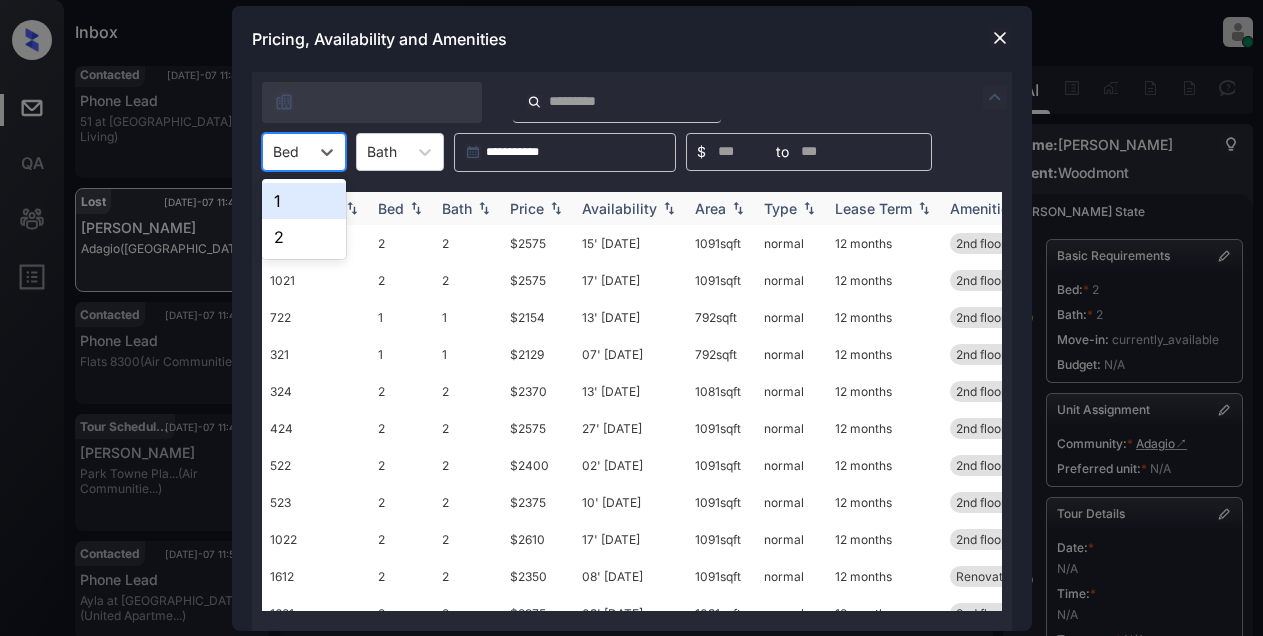 drag, startPoint x: 290, startPoint y: 200, endPoint x: 300, endPoint y: 198, distance: 10.198039 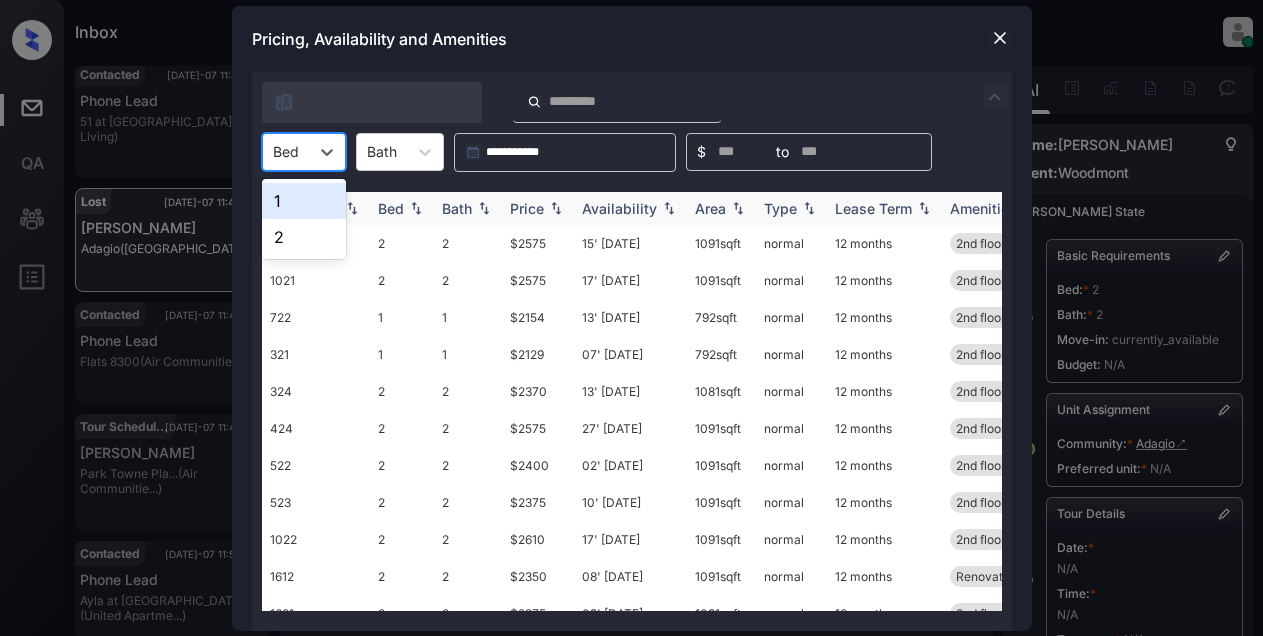 click on "1" at bounding box center (304, 201) 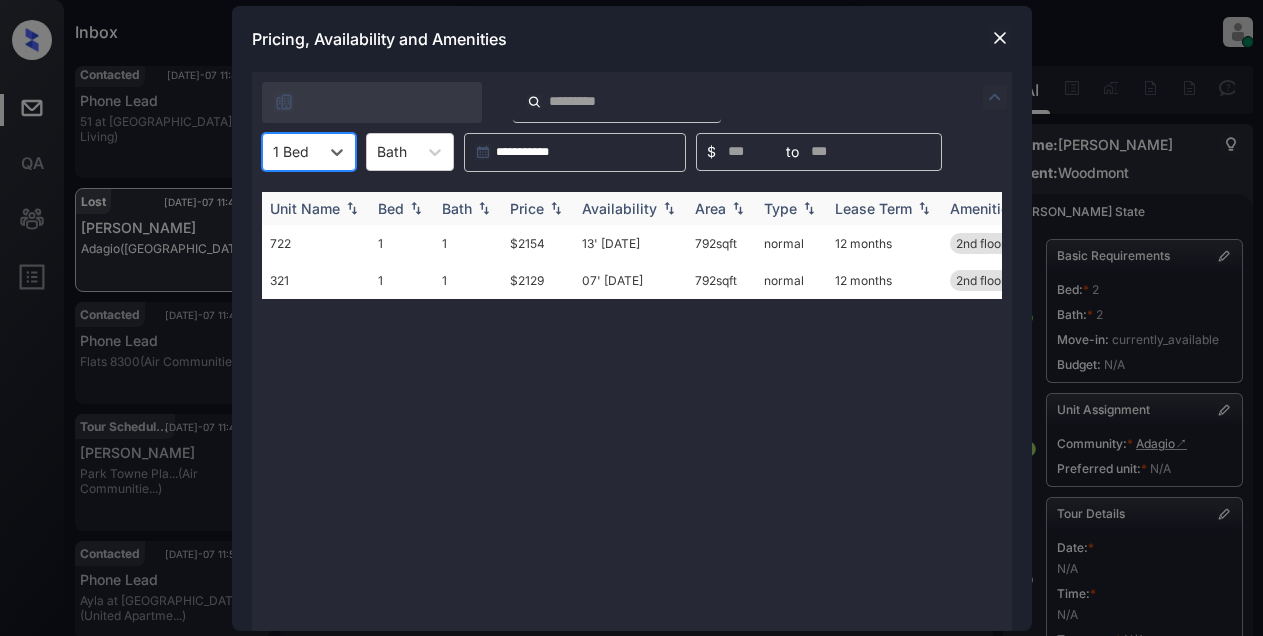 click on "Price" at bounding box center [527, 208] 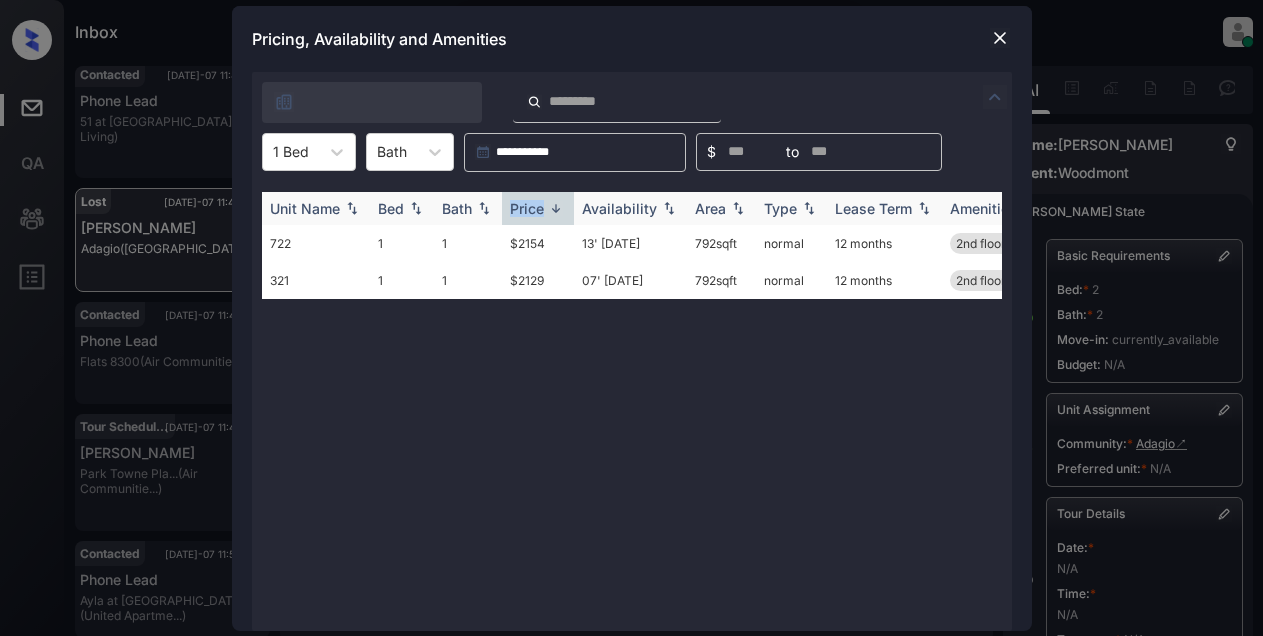 click on "Price" at bounding box center (527, 208) 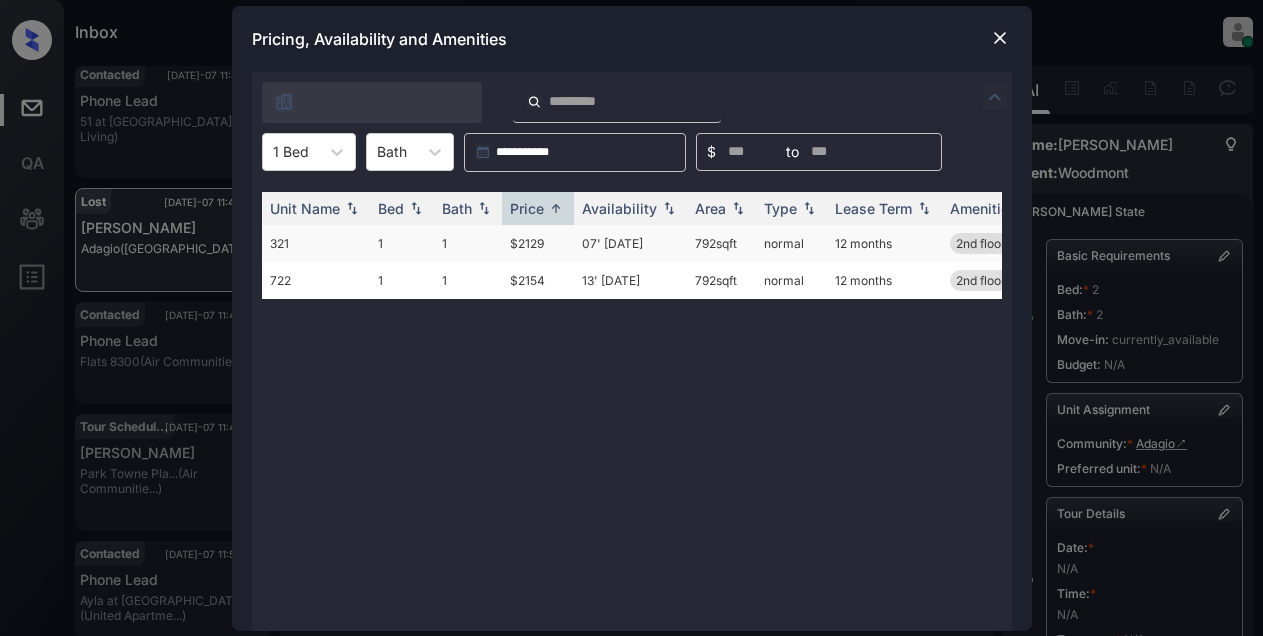 click on "$2129" at bounding box center (538, 243) 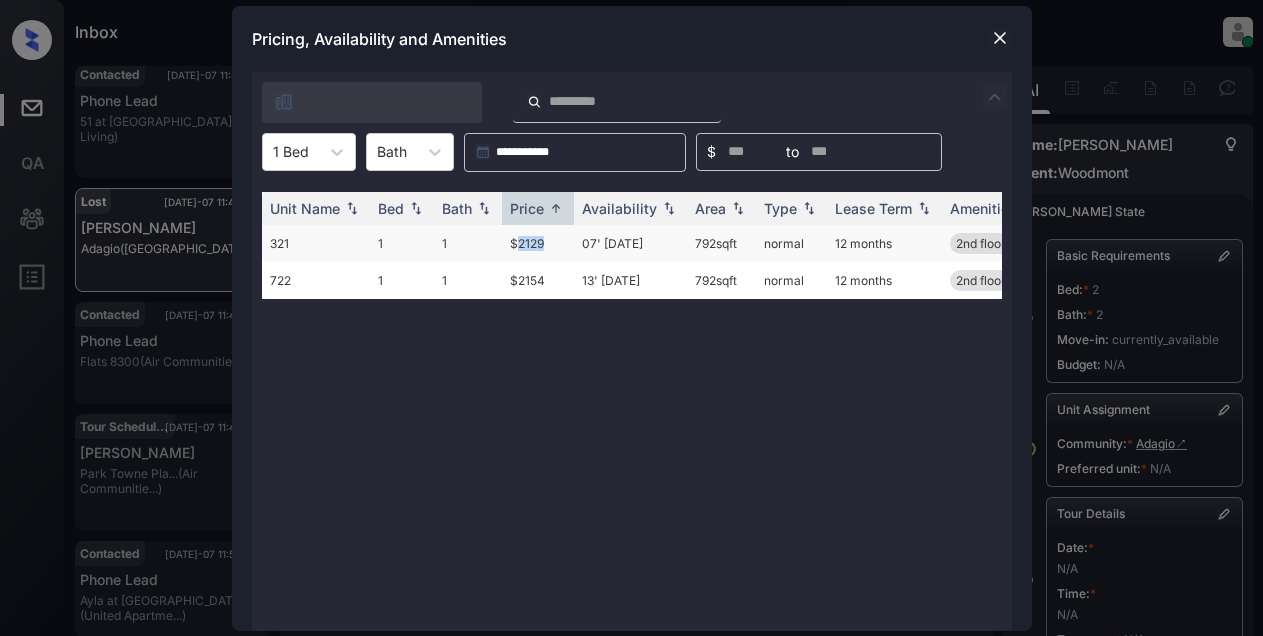 click on "$2129" at bounding box center (538, 243) 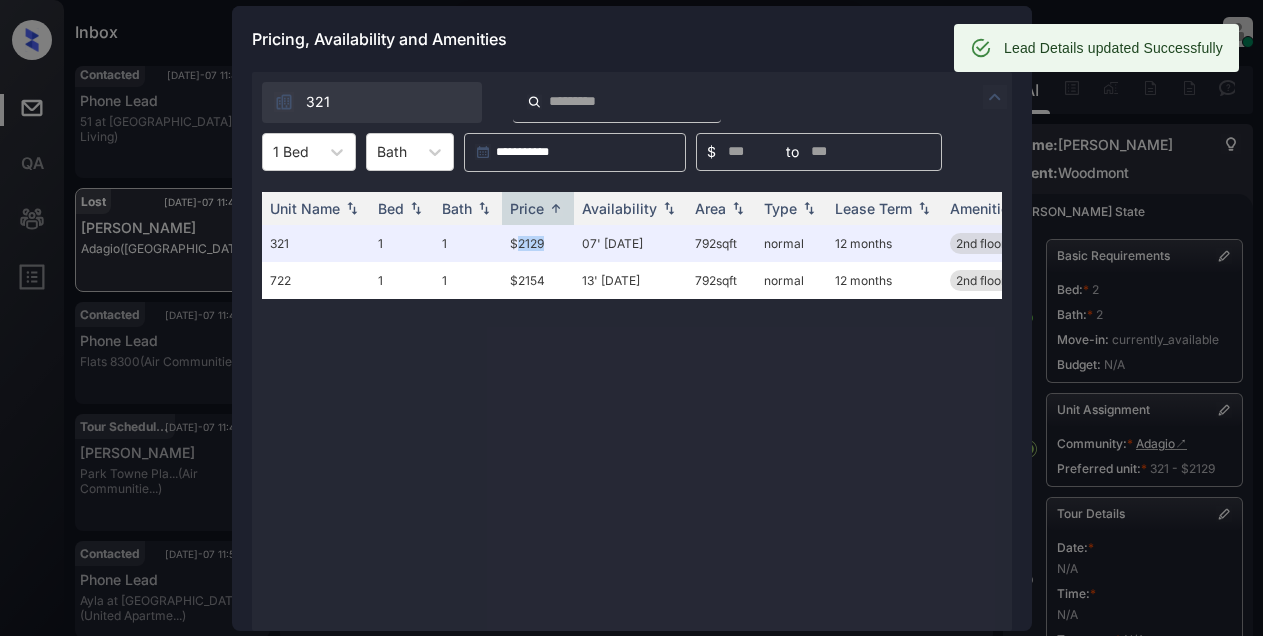 scroll, scrollTop: 17823, scrollLeft: 0, axis: vertical 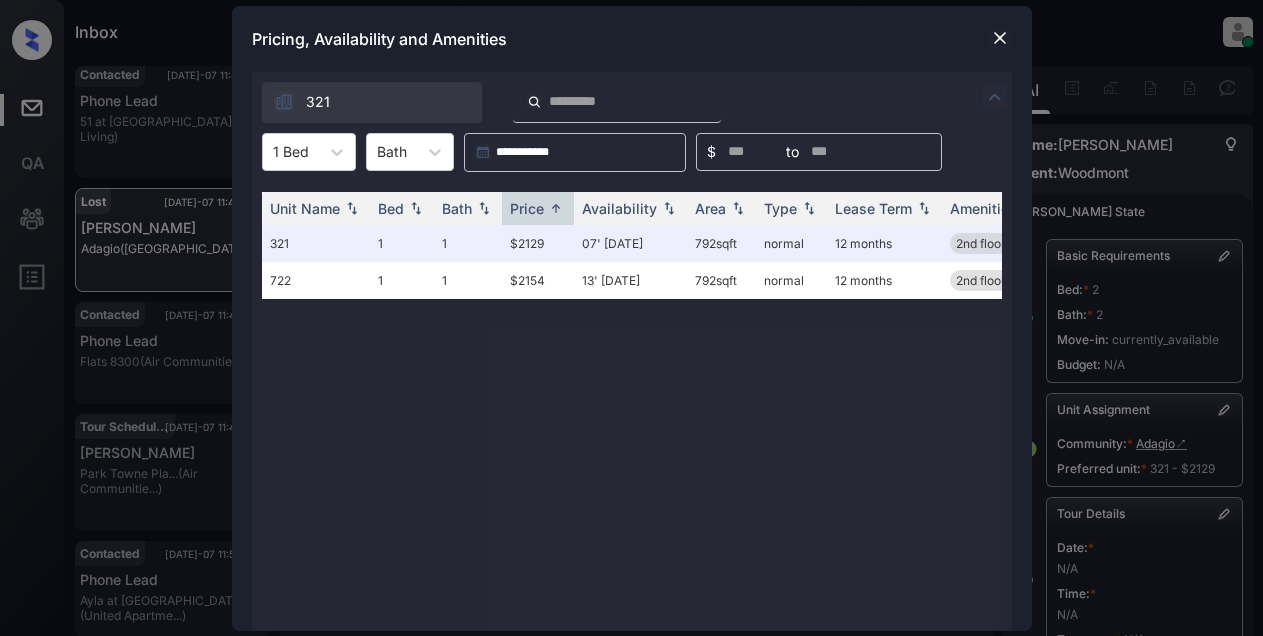 click on "Pricing, Availability and Amenities" at bounding box center (632, 39) 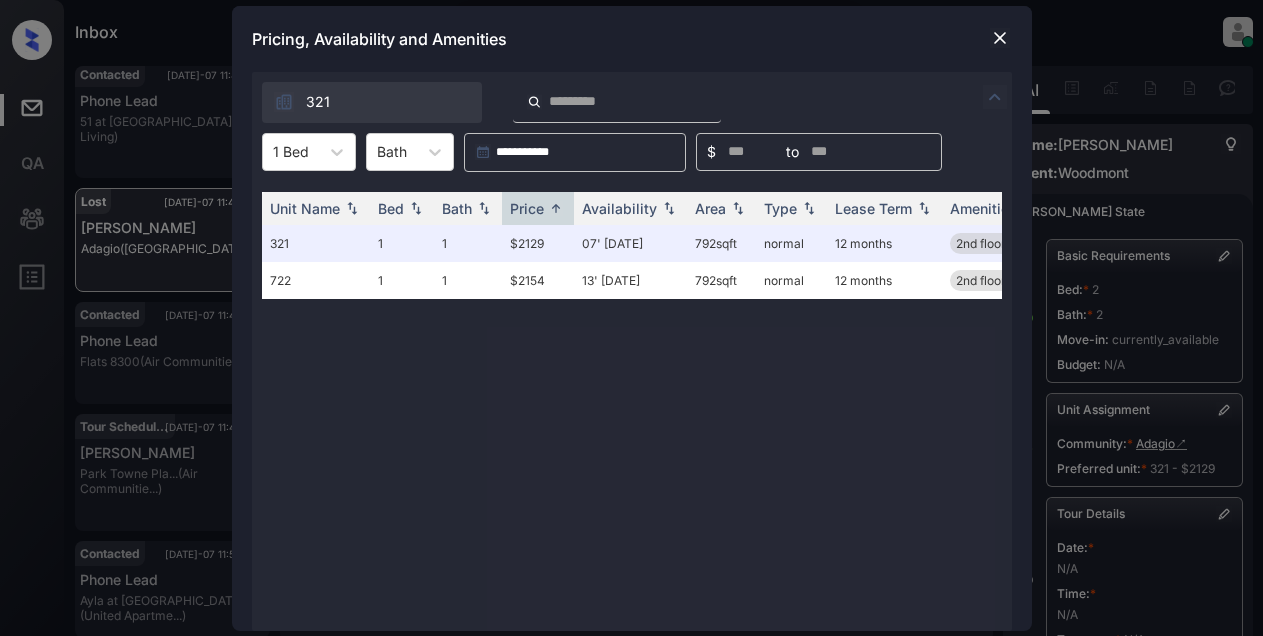 click at bounding box center [1000, 38] 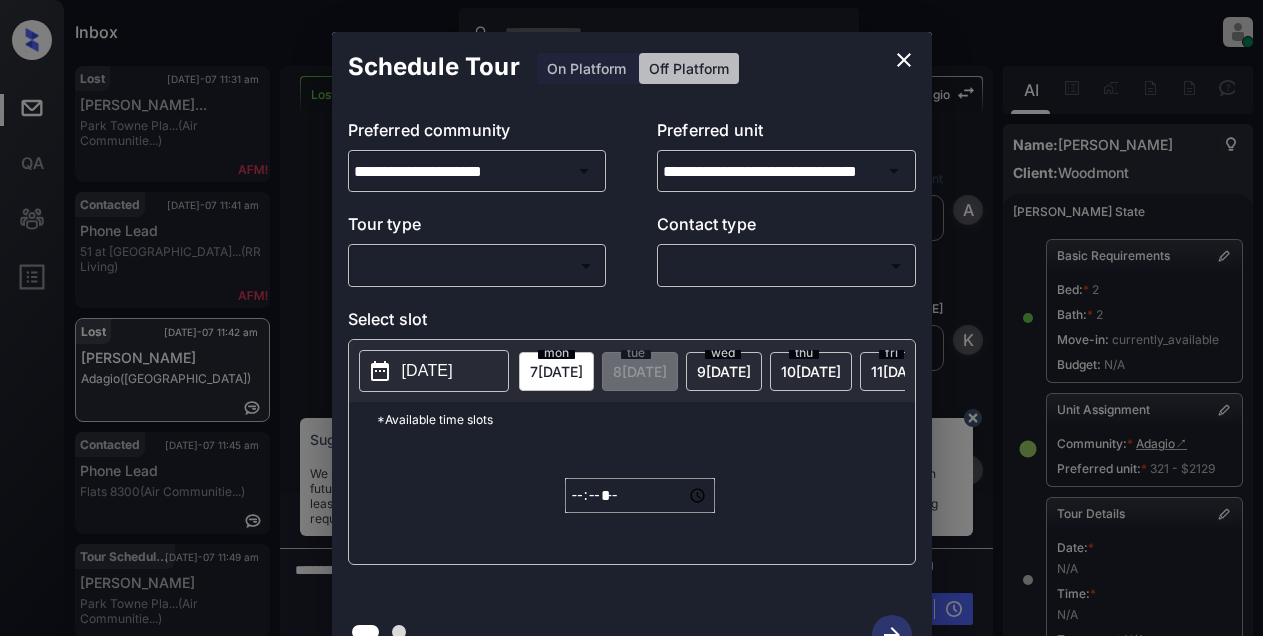 scroll, scrollTop: 0, scrollLeft: 0, axis: both 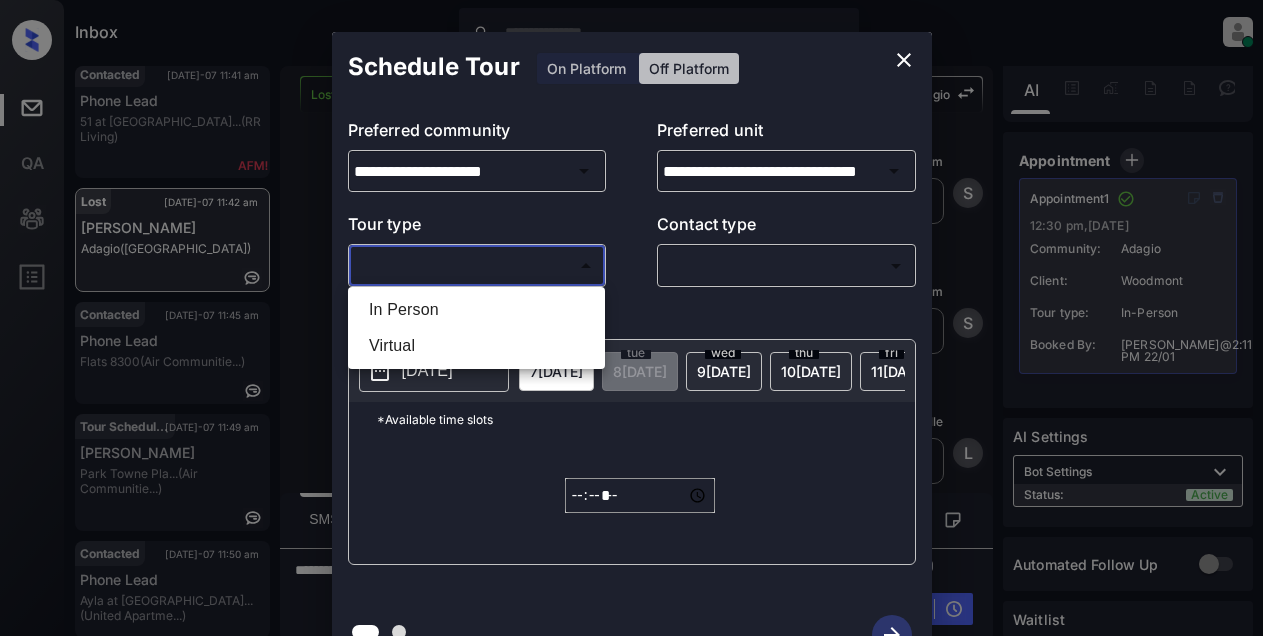 click on "Inbox Lyzzelle M. Ceralde Online Set yourself   offline Set yourself   on break Profile Switch to  light  mode Sign out Lost Jul-07 11:31 am   kimberly mille... Park Towne Pla...  (Air Communitie...) Contacted Jul-07 11:41 am   Phone Lead 51 at Southave...  (RR Living) Lost Jul-07 11:42 am   Jessica Snow Adagio  (Woodmont) Contacted Jul-07 11:45 am   Phone Lead Flats 8300  (Air Communitie...) Tour Scheduled Jul-07 11:49 am   Ari Amar Park Towne Pla...  (Air Communitie...) Contacted Jul-07 11:50 am   Phone Lead Ayla at Castle...  (United Apartme...) Lost Lead Sentiment: Angry Upon sliding the acknowledgement:  Lead will move to lost stage. * ​ SMS and call option will be set to opt out. AFM will be turned off for the lead. Adagio New Message Agent Lead created via webhook. Jan 22, 2024 01:52 pm A New Message Kelsey A preferred unit has been added as, 811 Jan 22, 2024 01:52 pm K New Message Kelsey Jan 22, 2024 01:52 pm   | KelseyAFMSms  Sync'd w  knock K New Message Jessica Snow Yes we would    Sync'd w  J S" at bounding box center (631, 318) 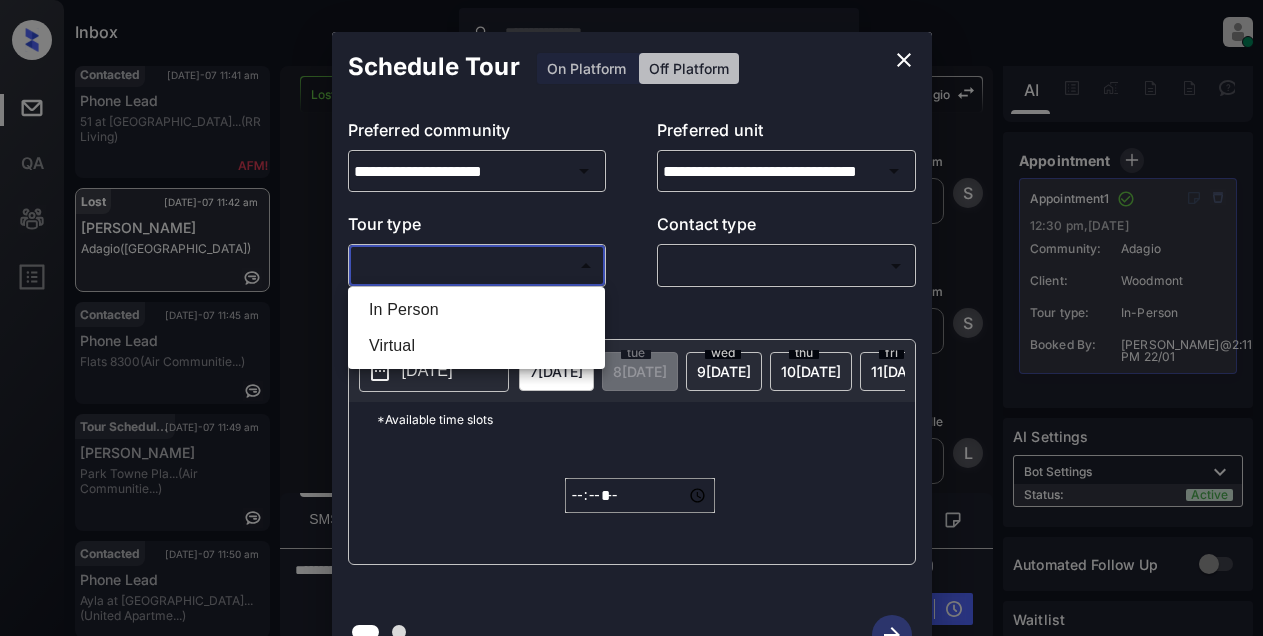 click on "In Person" at bounding box center [476, 310] 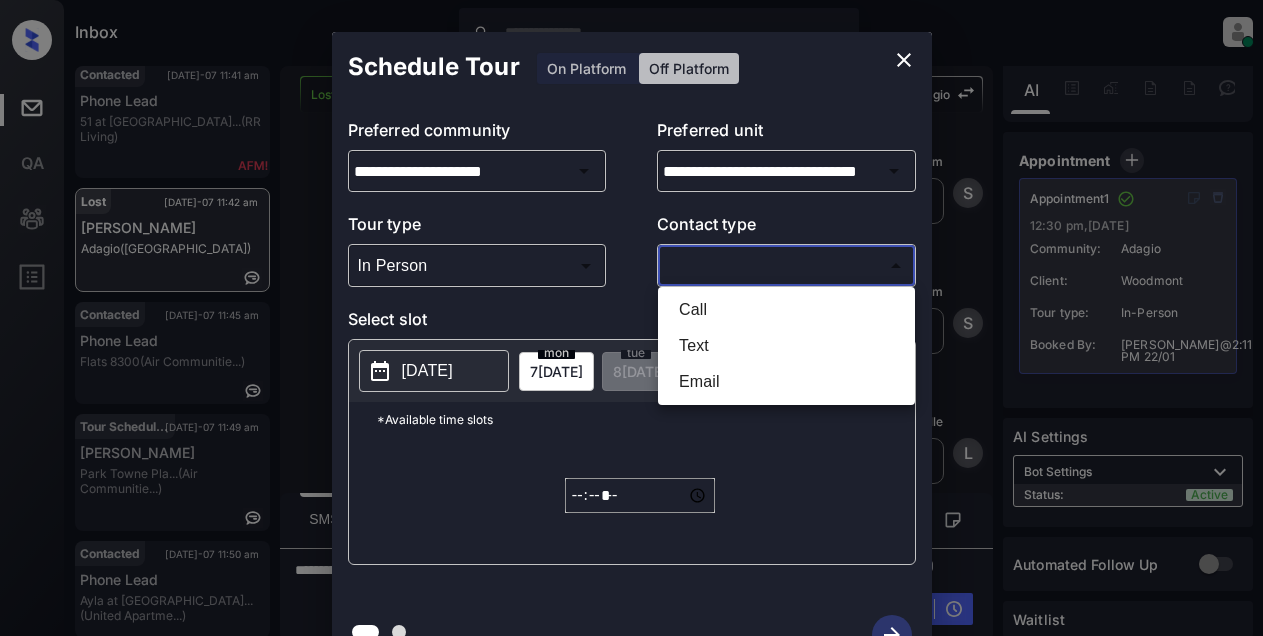 click on "Inbox Lyzzelle M. Ceralde Online Set yourself   offline Set yourself   on break Profile Switch to  light  mode Sign out Lost Jul-07 11:31 am   kimberly mille... Park Towne Pla...  (Air Communitie...) Contacted Jul-07 11:41 am   Phone Lead 51 at Southave...  (RR Living) Lost Jul-07 11:42 am   Jessica Snow Adagio  (Woodmont) Contacted Jul-07 11:45 am   Phone Lead Flats 8300  (Air Communitie...) Tour Scheduled Jul-07 11:49 am   Ari Amar Park Towne Pla...  (Air Communitie...) Contacted Jul-07 11:50 am   Phone Lead Ayla at Castle...  (United Apartme...) Lost Lead Sentiment: Angry Upon sliding the acknowledgement:  Lead will move to lost stage. * ​ SMS and call option will be set to opt out. AFM will be turned off for the lead. Adagio New Message Agent Lead created via webhook. Jan 22, 2024 01:52 pm A New Message Kelsey A preferred unit has been added as, 811 Jan 22, 2024 01:52 pm K New Message Kelsey Jan 22, 2024 01:52 pm   | KelseyAFMSms  Sync'd w  knock K New Message Jessica Snow Yes we would    Sync'd w  J S" at bounding box center [631, 318] 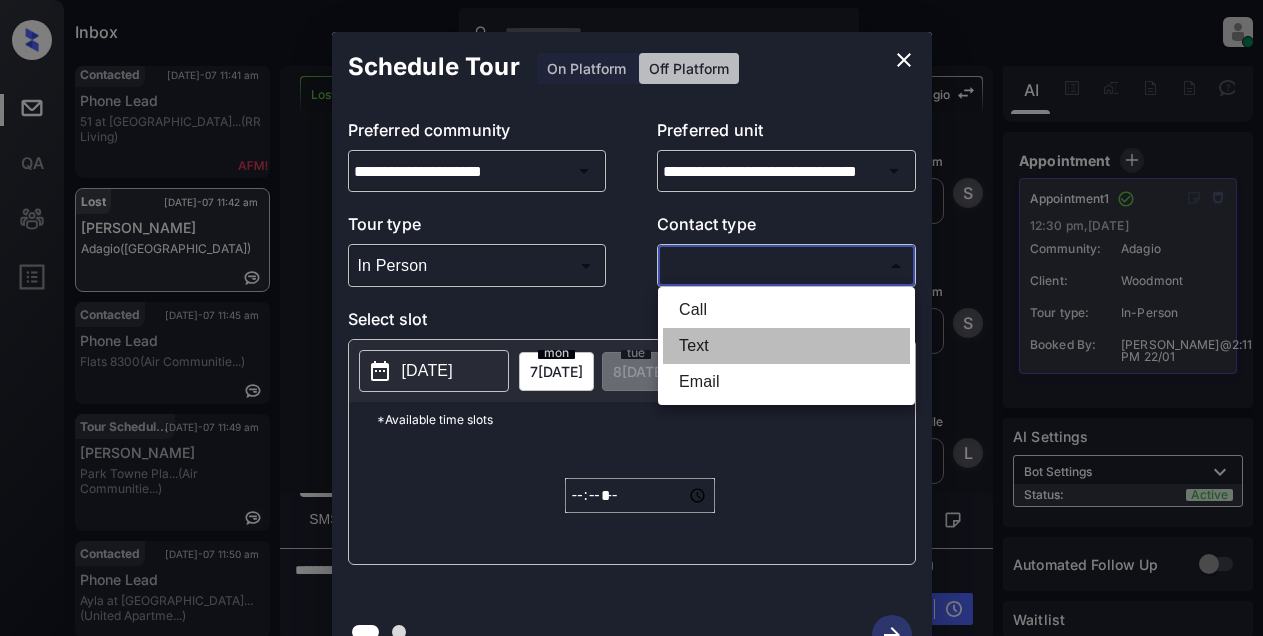 click on "Text" at bounding box center [786, 346] 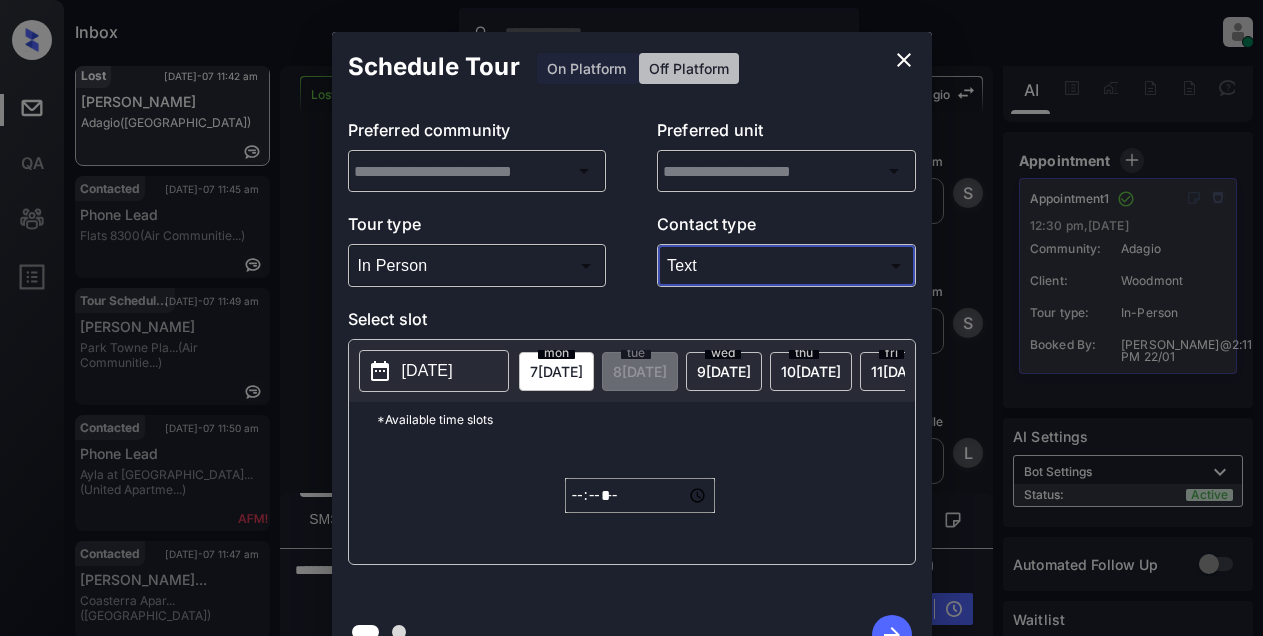 type on "**********" 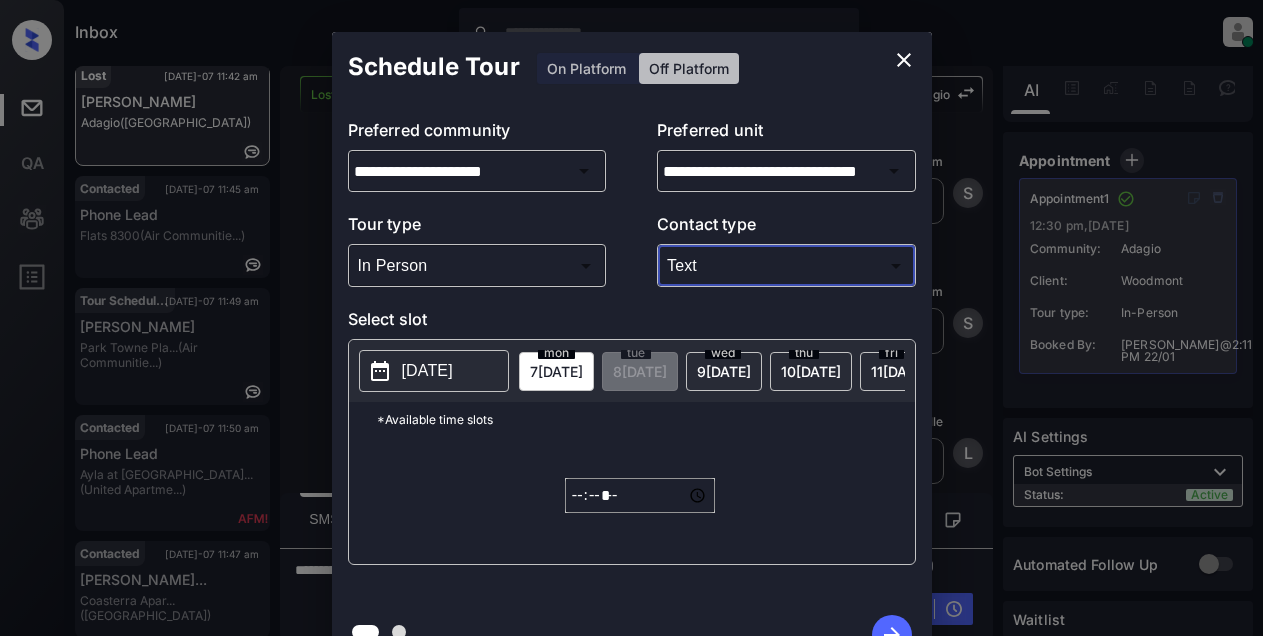 scroll, scrollTop: 131, scrollLeft: 0, axis: vertical 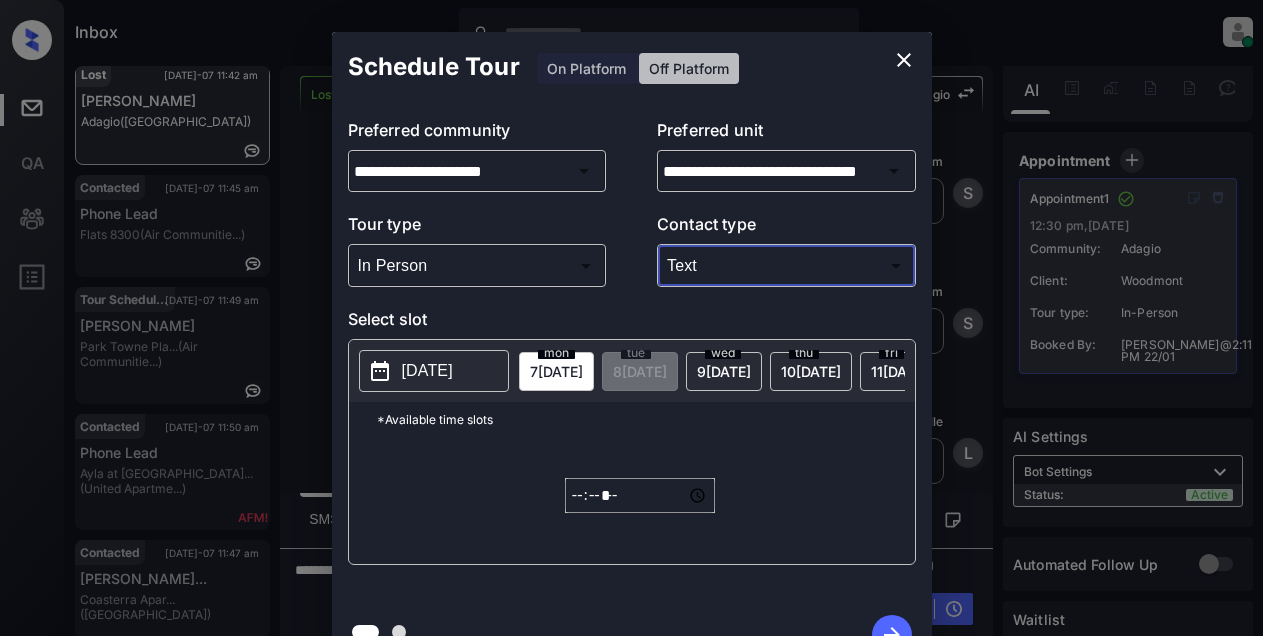 click on "2025-07-06" at bounding box center [427, 371] 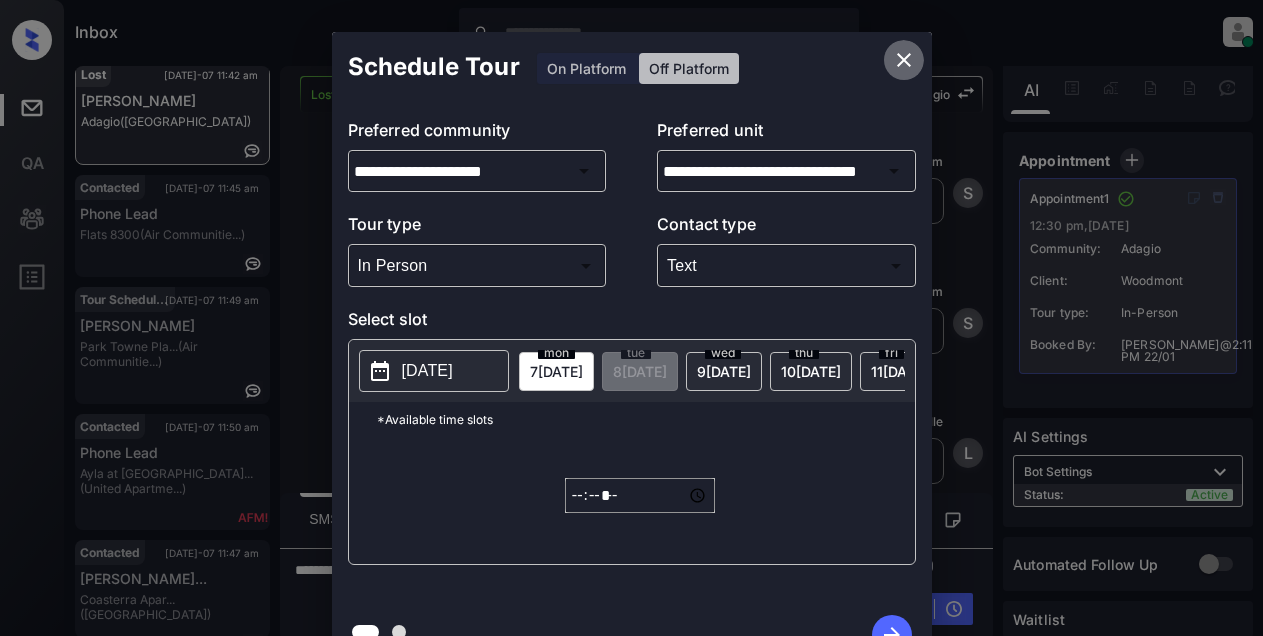 click 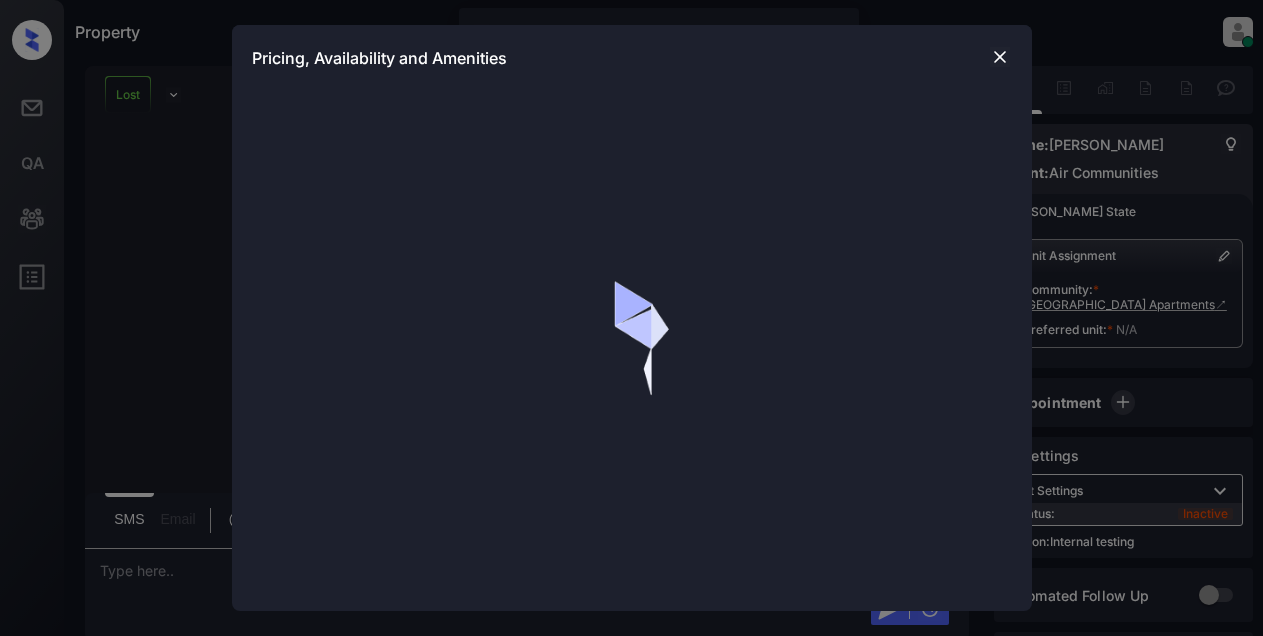 scroll, scrollTop: 0, scrollLeft: 0, axis: both 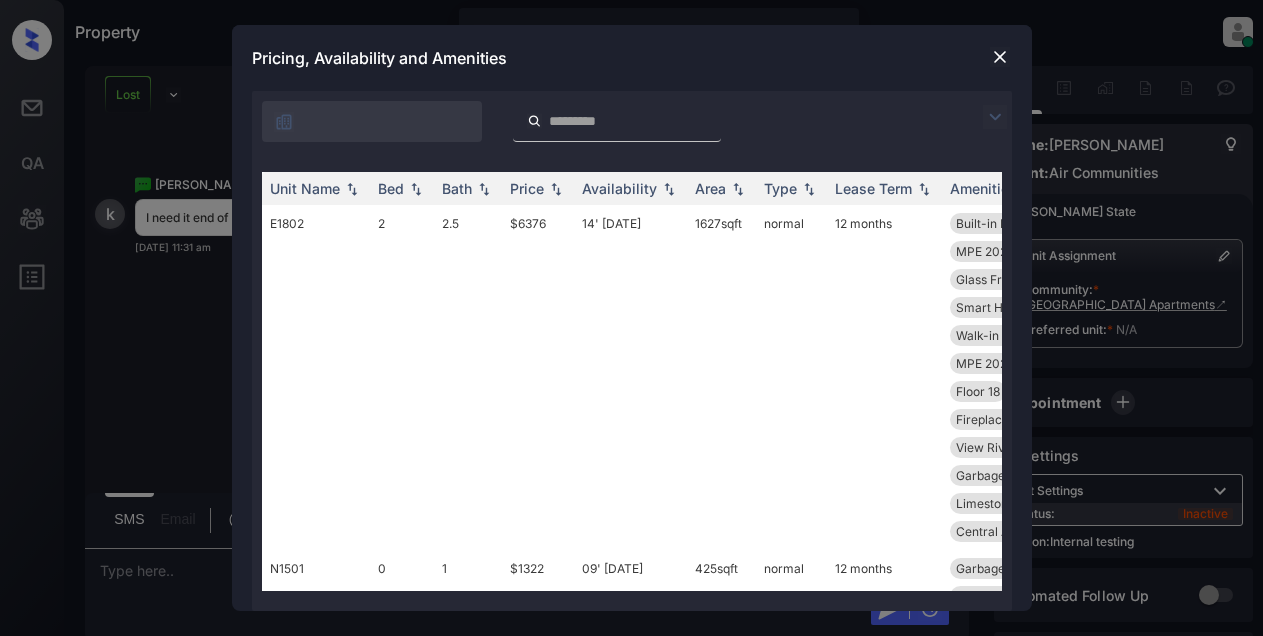 click at bounding box center [995, 117] 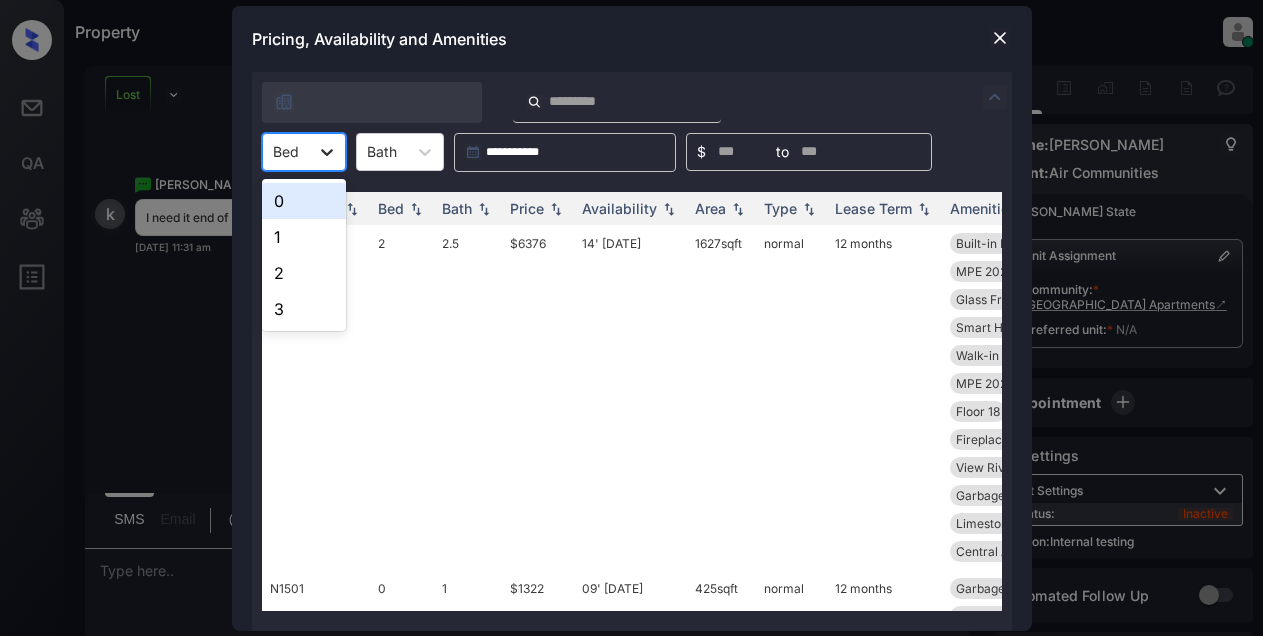 click 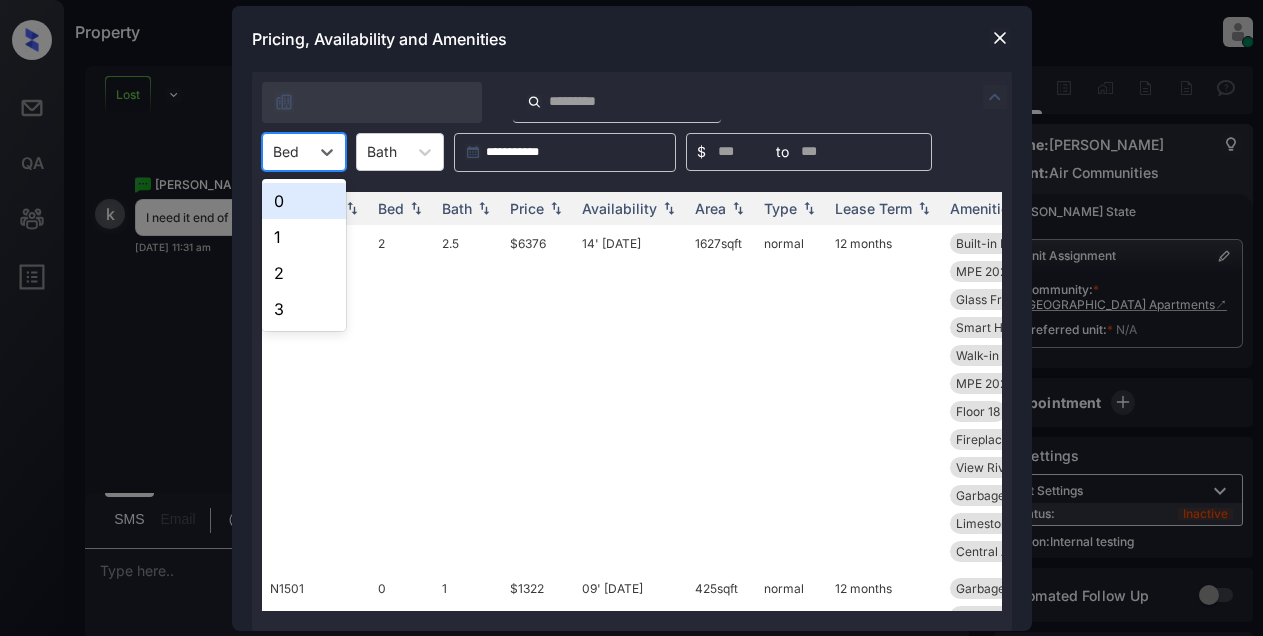 click on "0" at bounding box center (304, 201) 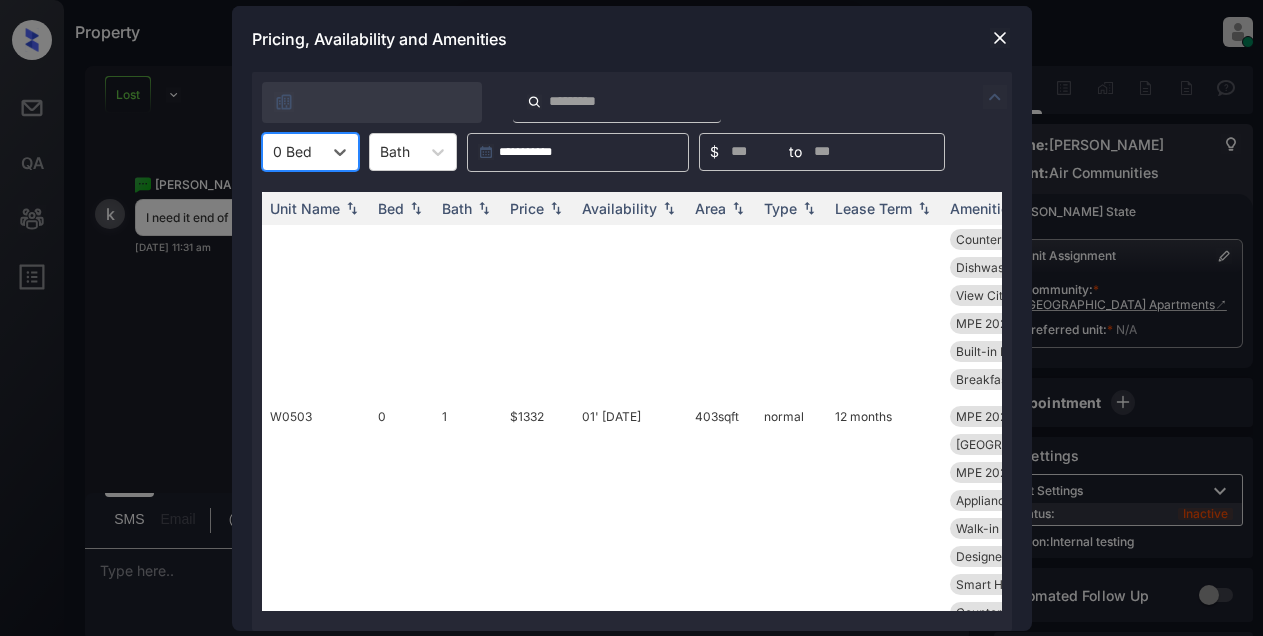 scroll, scrollTop: 9800, scrollLeft: 0, axis: vertical 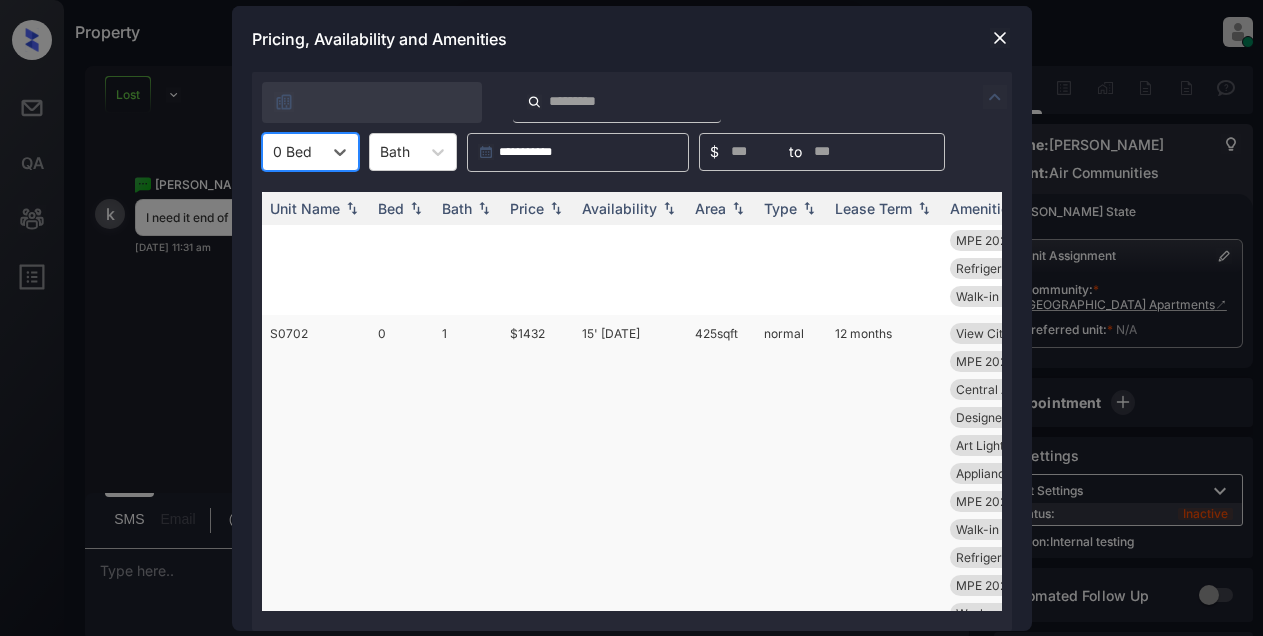click on "$1432" at bounding box center [538, 473] 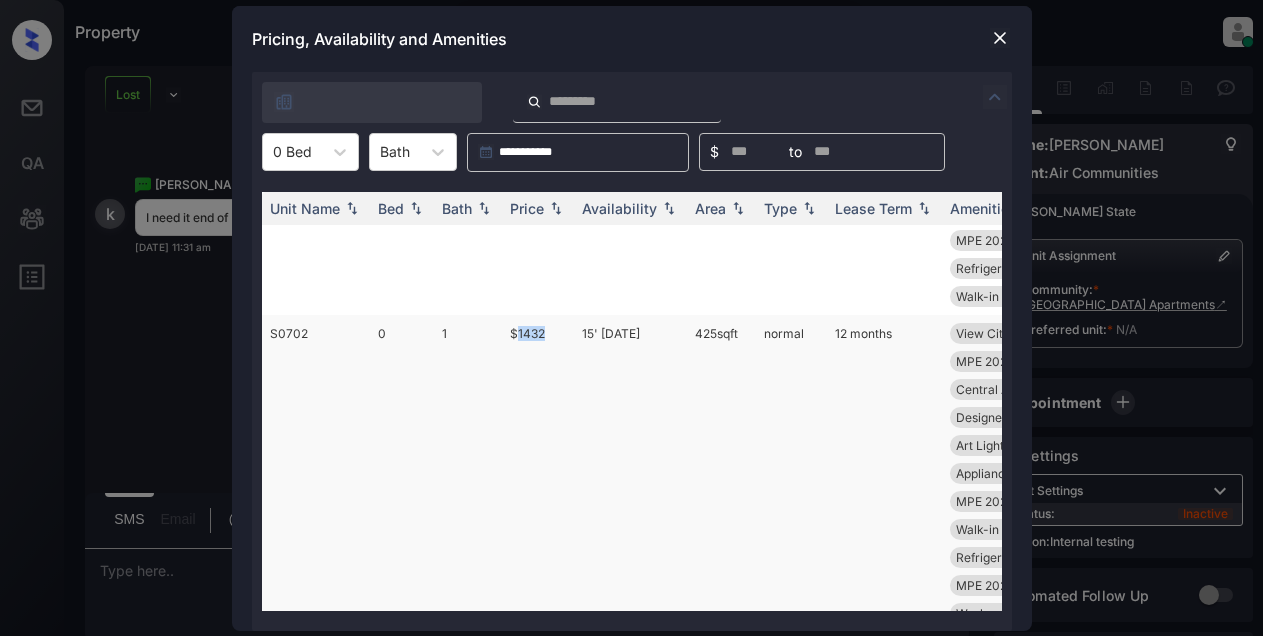 click on "$1432" at bounding box center [538, 473] 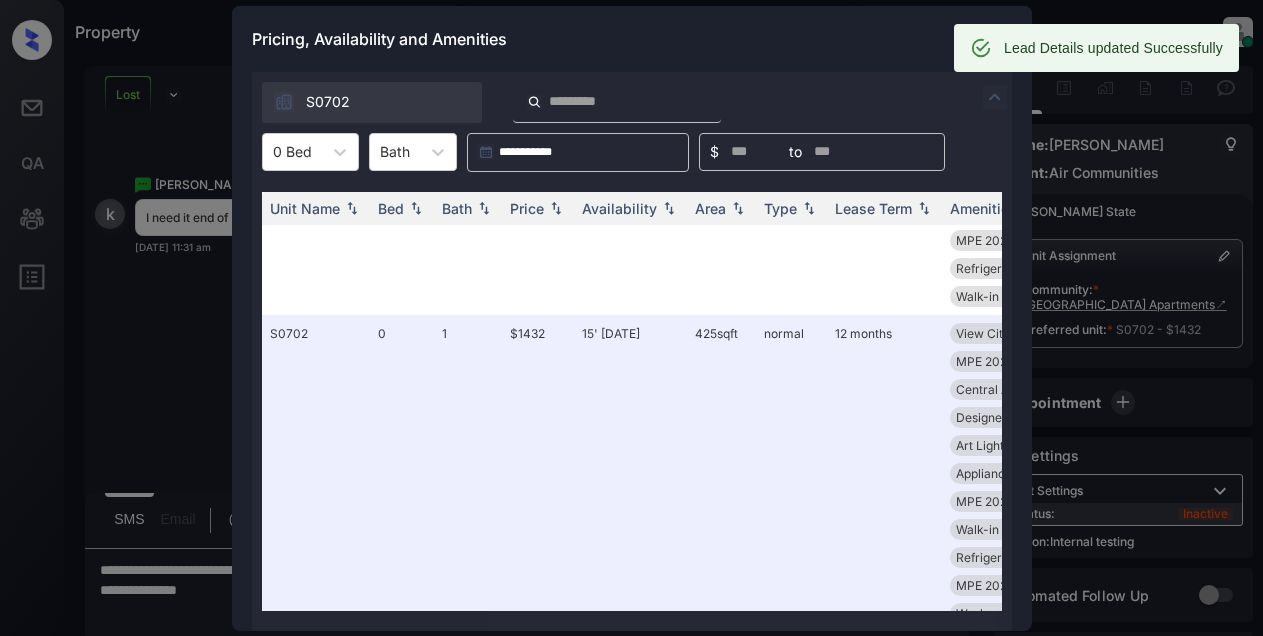 click on "Lead Details updated Successfully" at bounding box center [1113, 48] 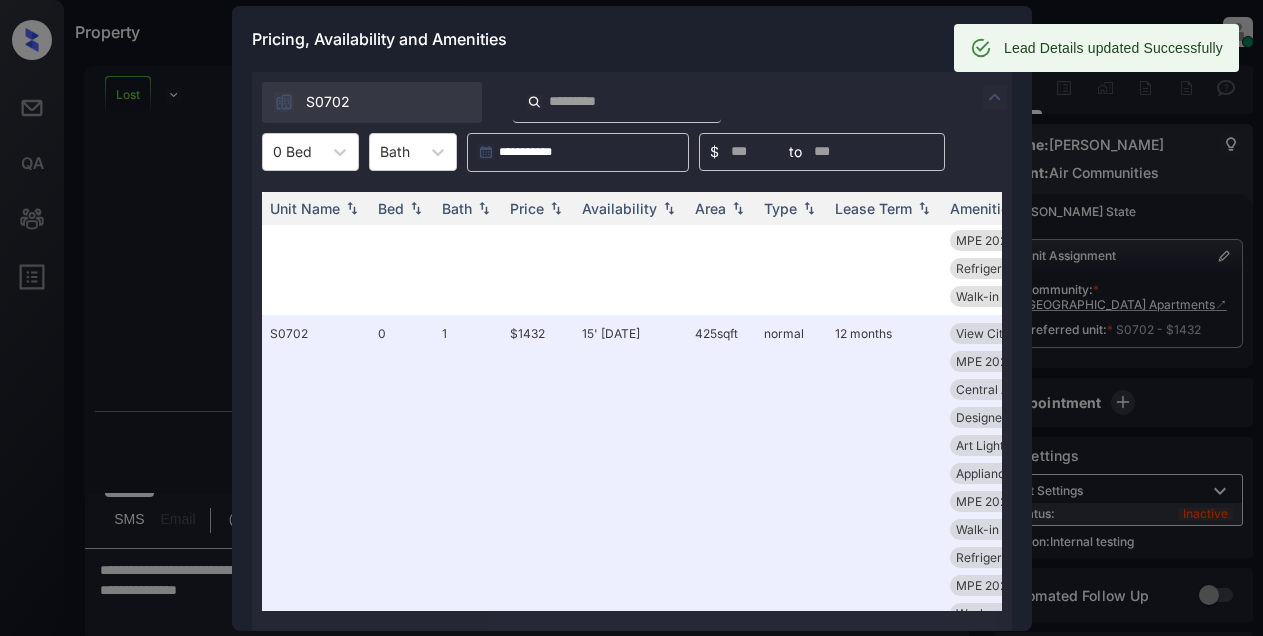 scroll, scrollTop: 14281, scrollLeft: 0, axis: vertical 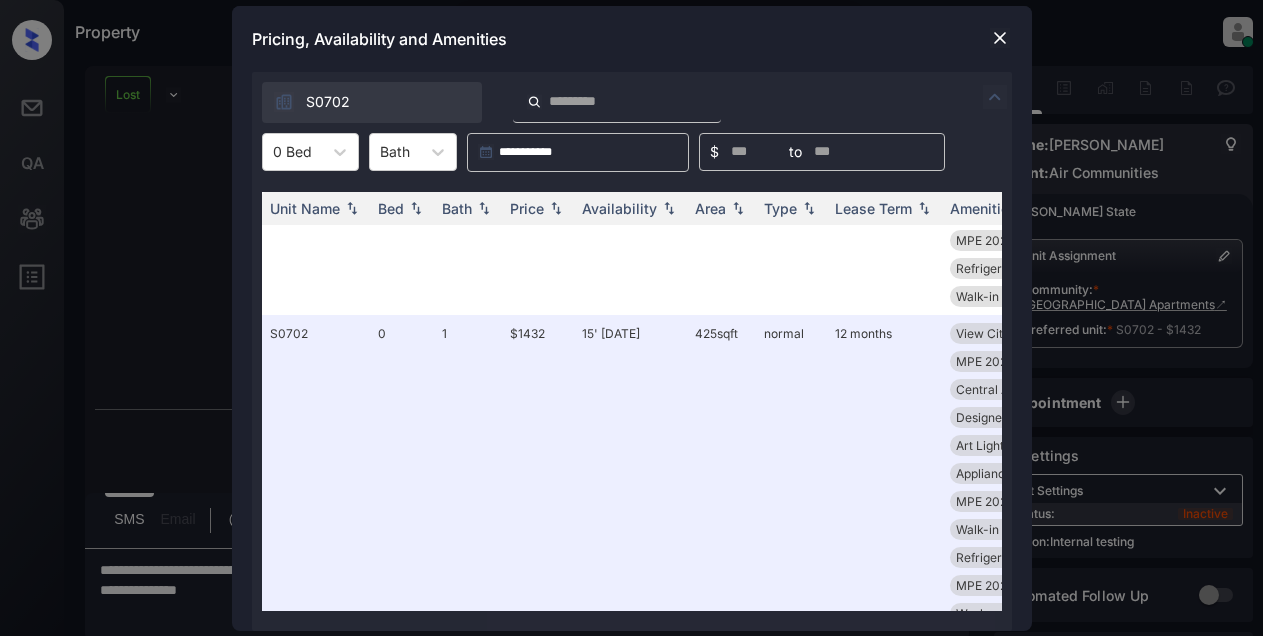 click at bounding box center (1000, 38) 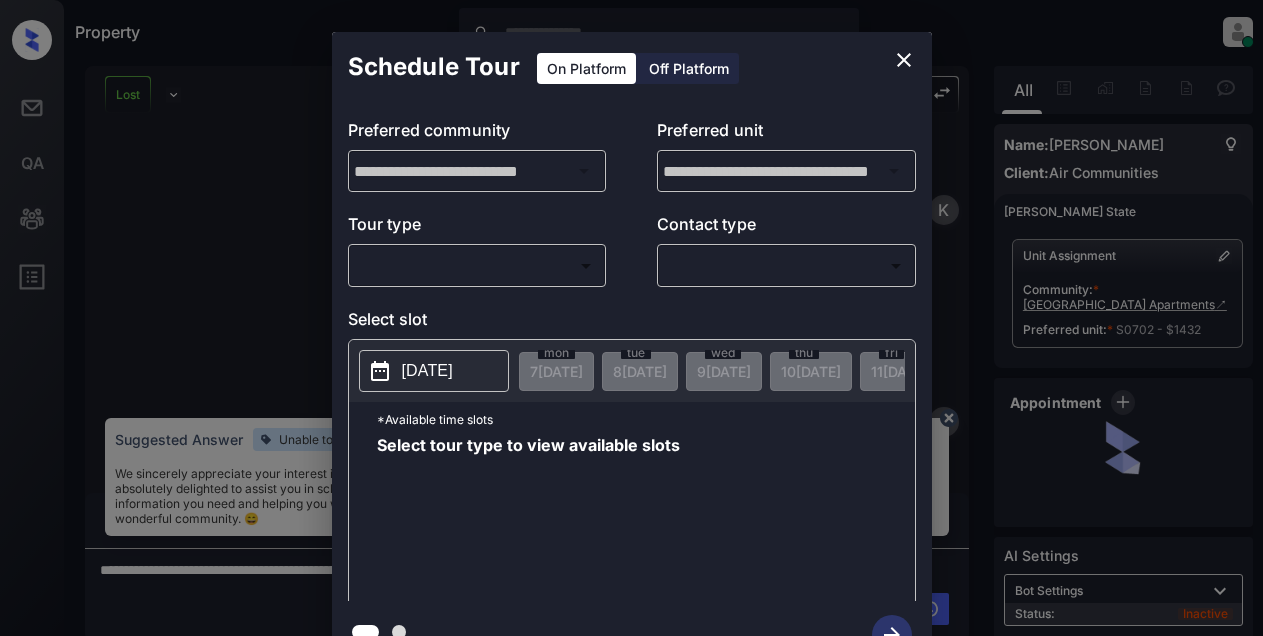 scroll, scrollTop: 0, scrollLeft: 0, axis: both 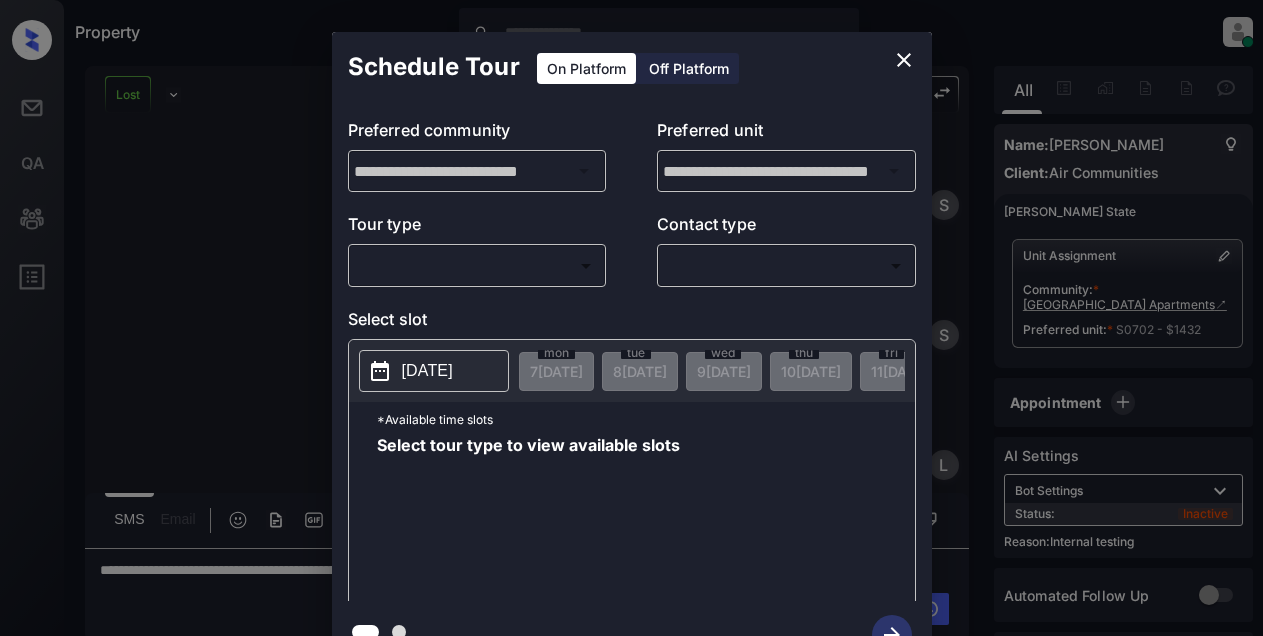 click on "Property Lyzzelle [PERSON_NAME] Online Set yourself   offline Set yourself   on break Profile Switch to  light  mode Sign out Lost Lead Sentiment: Angry Upon sliding the acknowledgement:  Lead will move to lost stage. * ​ SMS and call option will be set to opt out. AFM will be turned off for the lead. Park Towne Place Apartments New Message [PERSON_NAME] Notes Note: <a href="[URL][DOMAIN_NAME]">[URL][DOMAIN_NAME]</a> - Paste this link into your browser to view [PERSON_NAME] conversation with the prospect [DATE] 07:20 am  Sync'd w  entrata K New Message Agent Lead created via zuma-chatbot in Inbound stage. [DATE] 07:20 am A New Message Zuma Lead transferred to leasing agent: [PERSON_NAME] [DATE] 07:20 am Z New Message [PERSON_NAME] Due to the activation of disableLeadTransfer feature flag, [PERSON_NAME] will no longer transfer ownership of this CRM guest card [DATE] 07:20 am K New Message Kelsey Tour booking successful [DATE] 07:20 am" at bounding box center [631, 318] 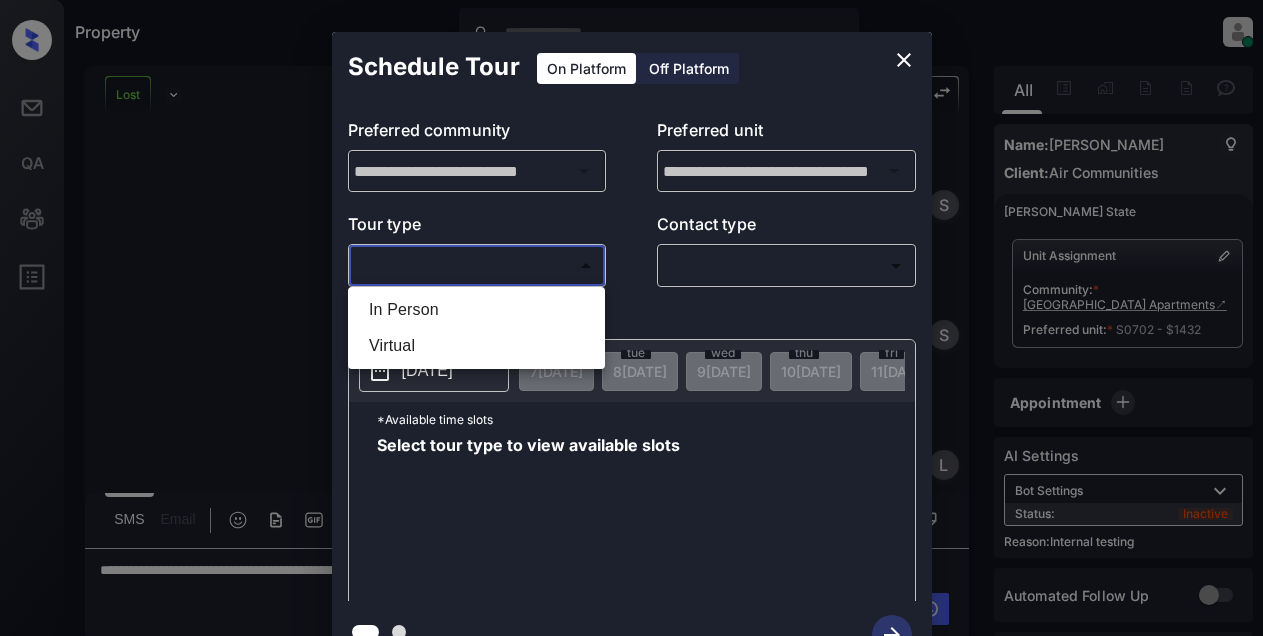 click on "In Person" at bounding box center [476, 310] 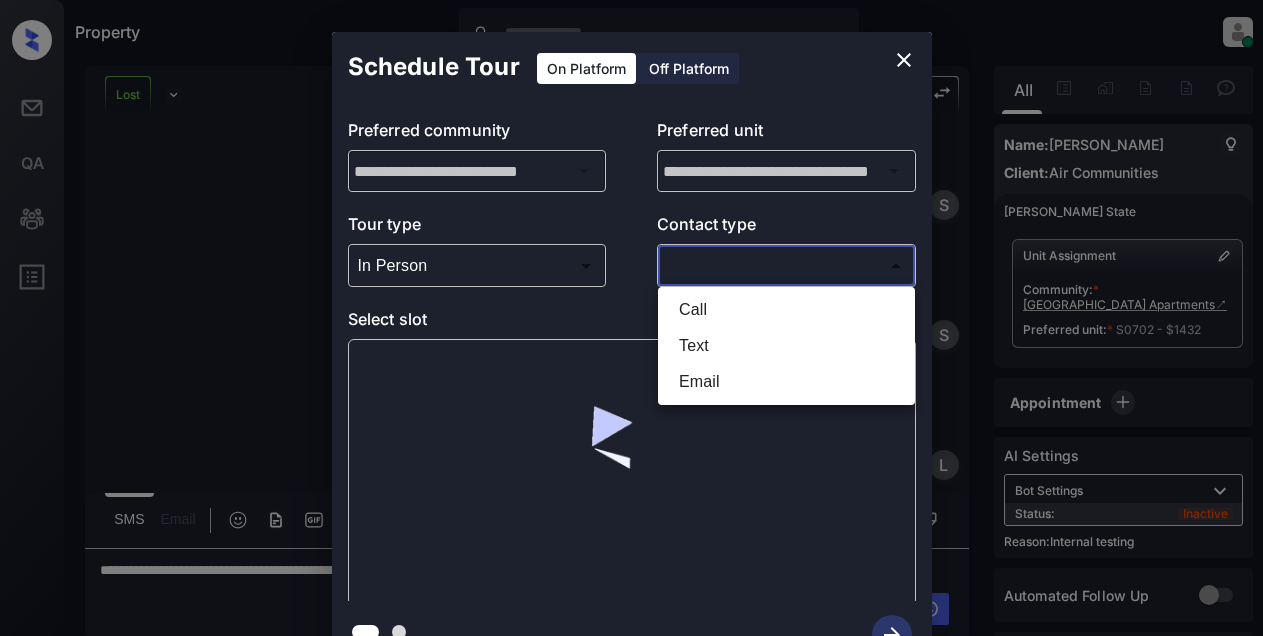 click on "Property Lyzzelle [PERSON_NAME] Online Set yourself   offline Set yourself   on break Profile Switch to  light  mode Sign out Lost Lead Sentiment: Angry Upon sliding the acknowledgement:  Lead will move to lost stage. * ​ SMS and call option will be set to opt out. AFM will be turned off for the lead. Park Towne Place Apartments New Message [PERSON_NAME] Notes Note: <a href="[URL][DOMAIN_NAME]">[URL][DOMAIN_NAME]</a> - Paste this link into your browser to view [PERSON_NAME] conversation with the prospect [DATE] 07:20 am  Sync'd w  entrata K New Message Agent Lead created via zuma-chatbot in Inbound stage. [DATE] 07:20 am A New Message Zuma Lead transferred to leasing agent: [PERSON_NAME] [DATE] 07:20 am Z New Message [PERSON_NAME] Due to the activation of disableLeadTransfer feature flag, [PERSON_NAME] will no longer transfer ownership of this CRM guest card [DATE] 07:20 am K New Message Kelsey Tour booking successful [DATE] 07:20 am" at bounding box center [631, 318] 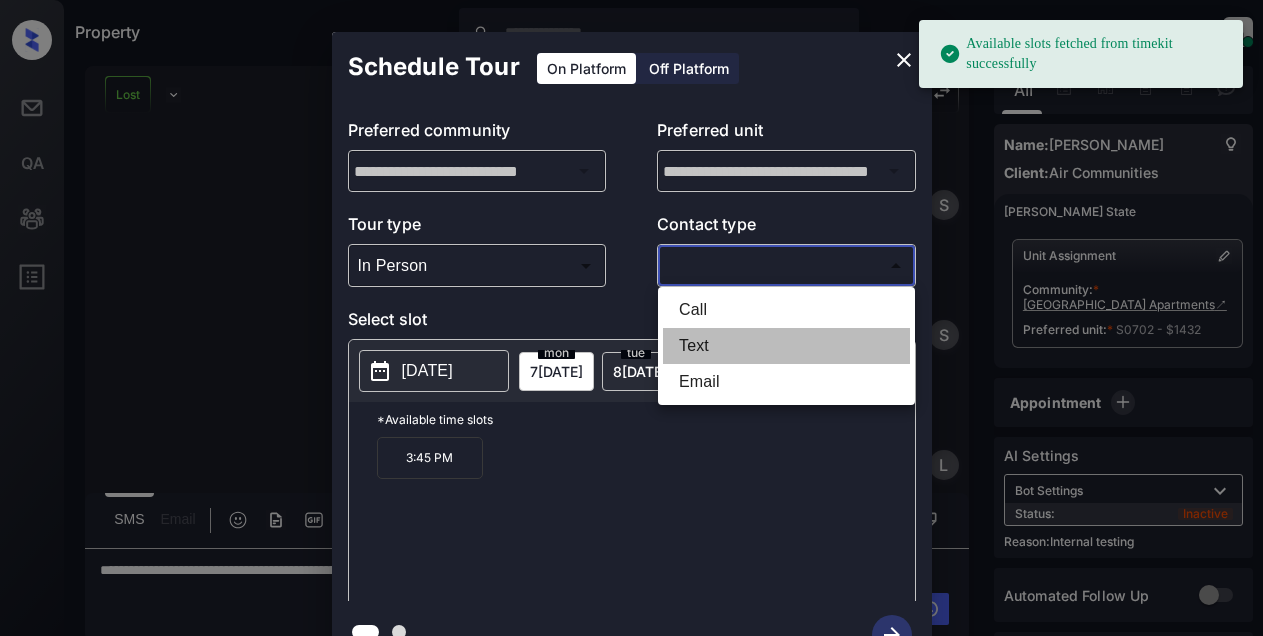 click on "Text" at bounding box center (786, 346) 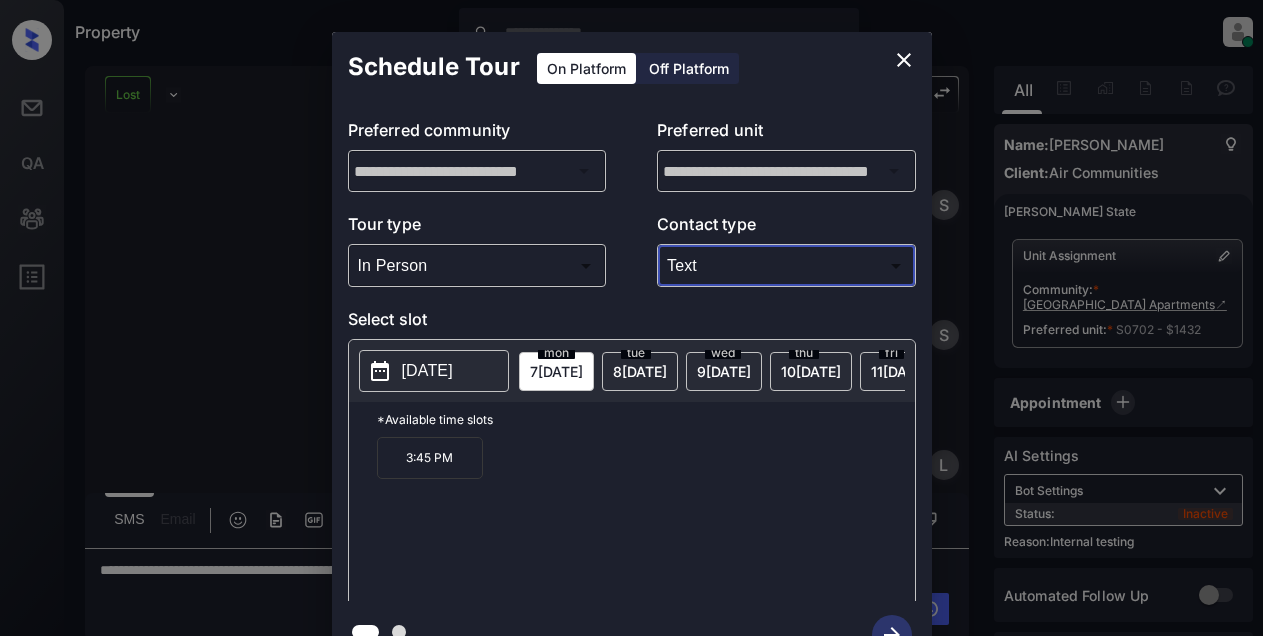 click on "[DATE]" at bounding box center [427, 371] 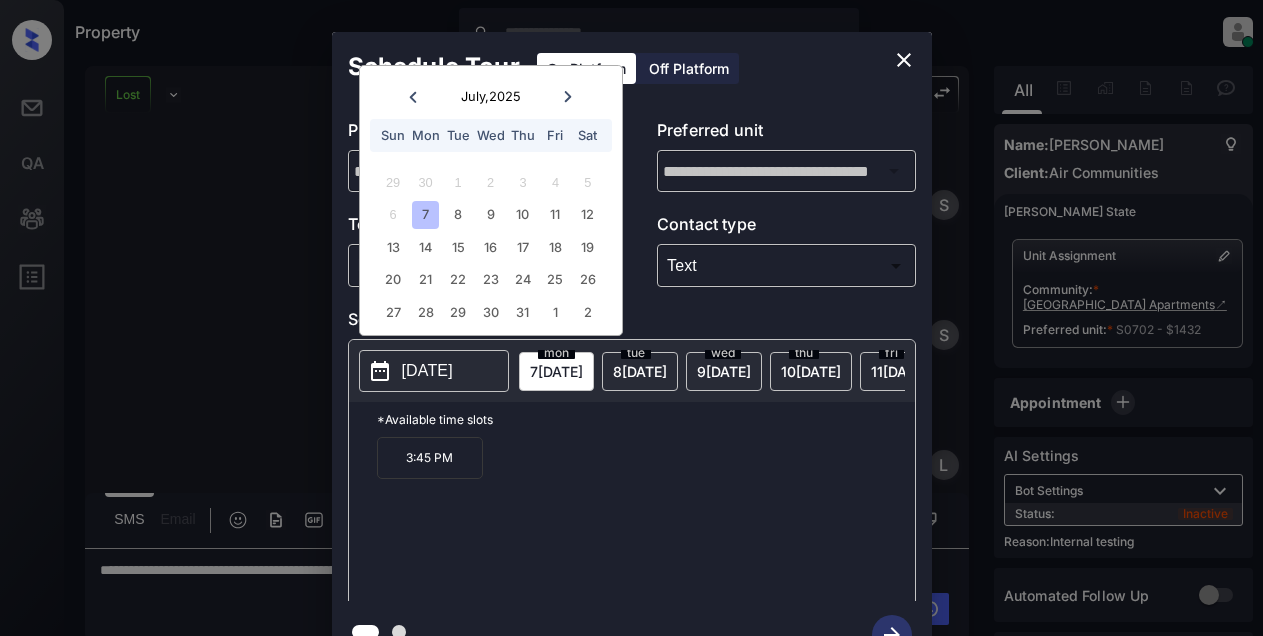 click 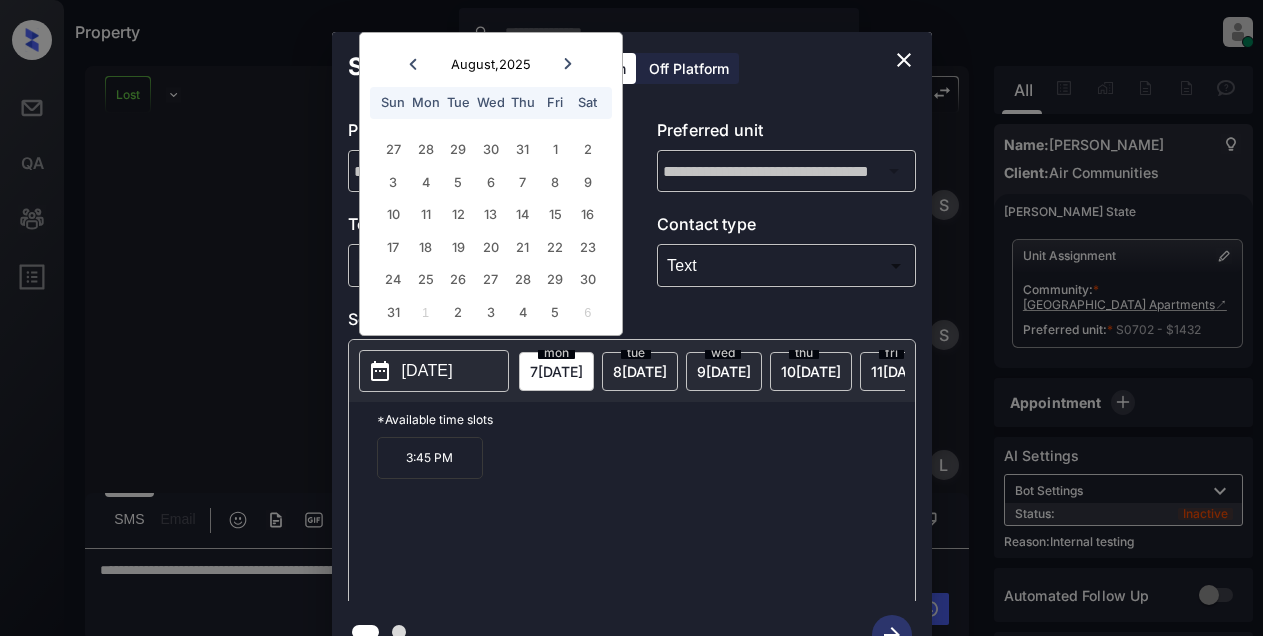 click at bounding box center [413, 63] 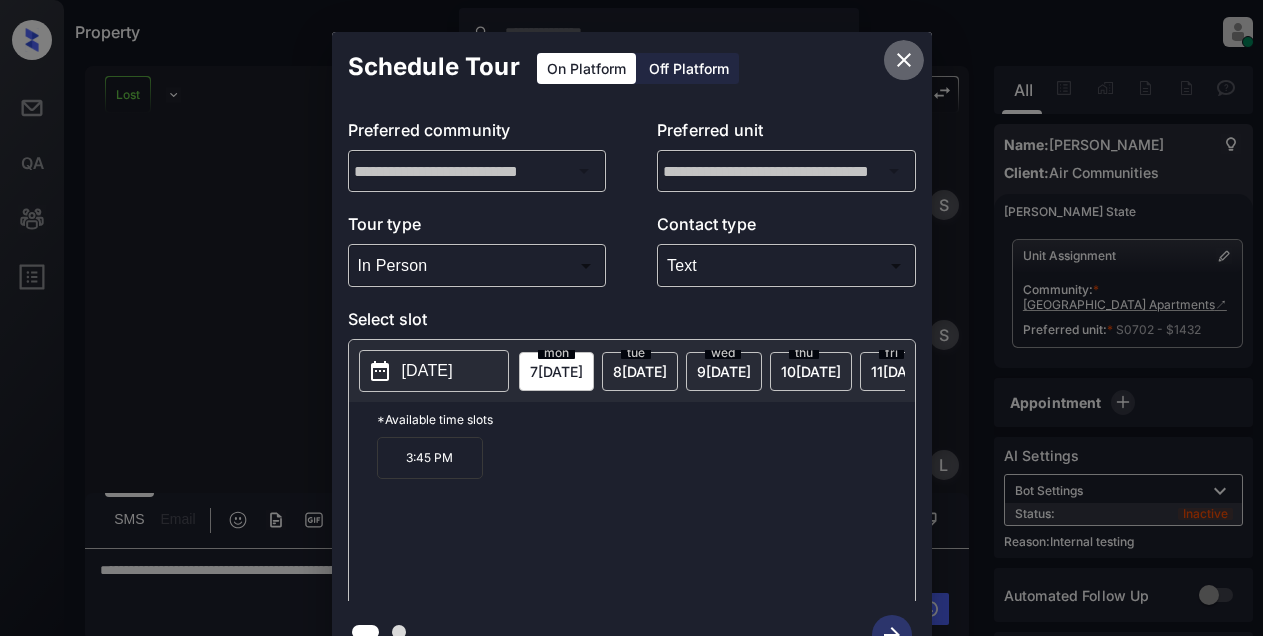 click 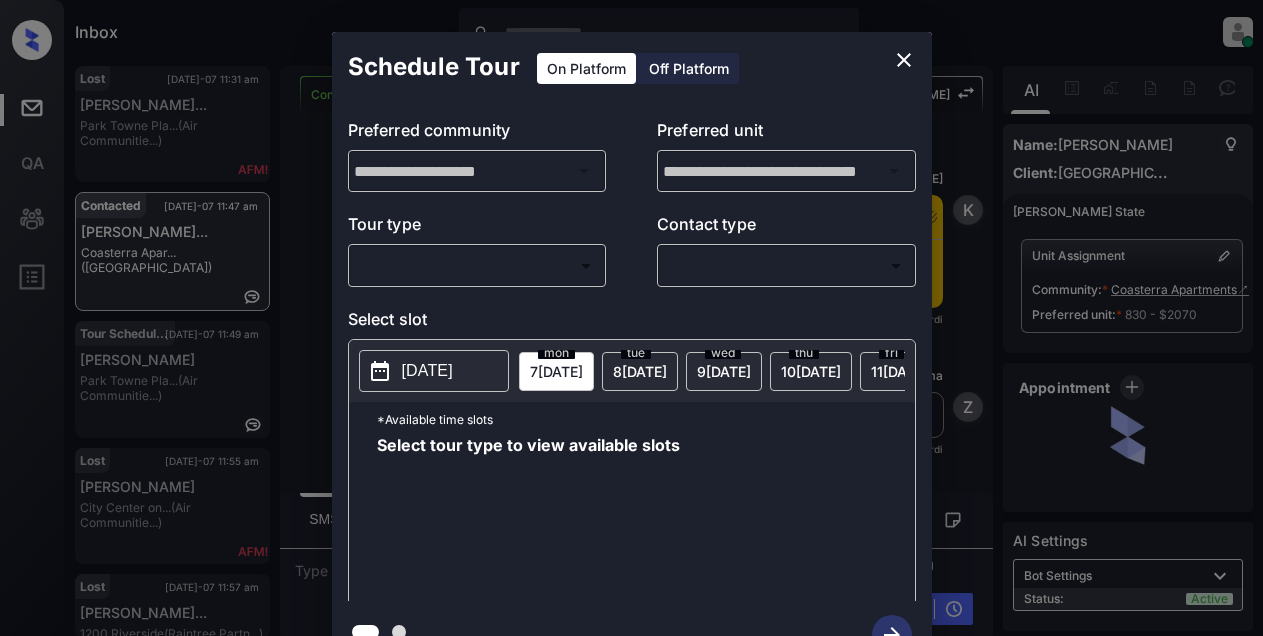 scroll, scrollTop: 0, scrollLeft: 0, axis: both 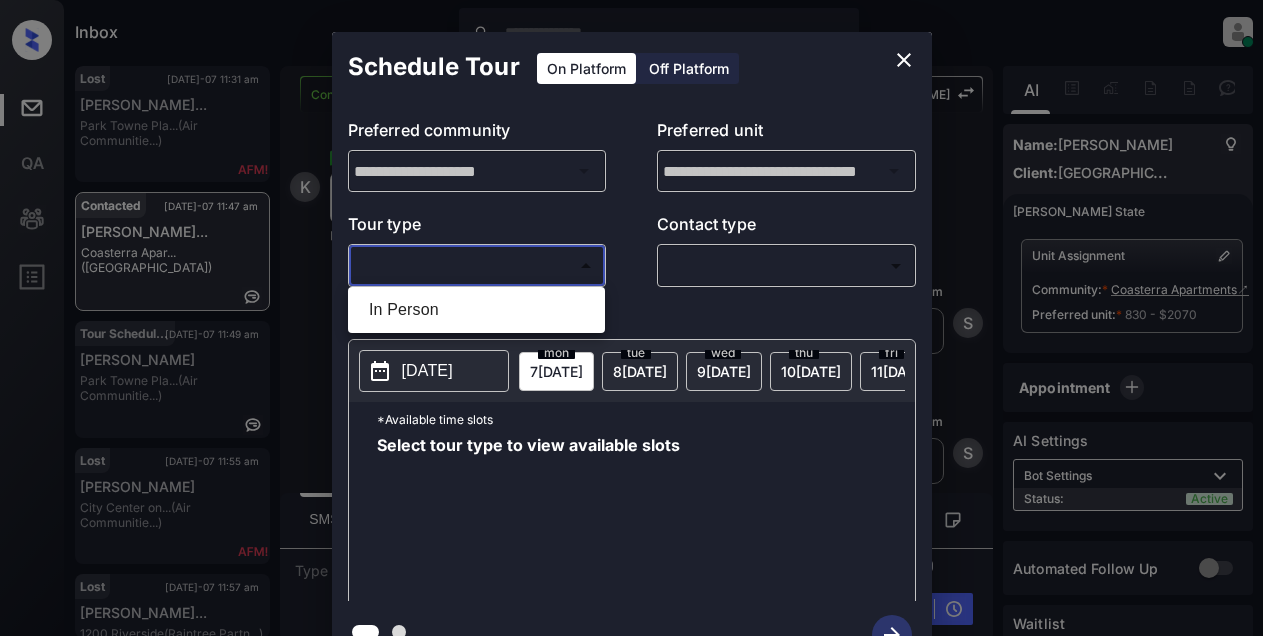 click on "Inbox Lyzzelle [PERSON_NAME] Online Set yourself   offline Set yourself   on break Profile Switch to  light  mode Sign out Lost [DATE]-07 11:31 am   [PERSON_NAME]... [GEOGRAPHIC_DATA]...  (Air Communitie...) Contacted [DATE]-07 11:47 am   [PERSON_NAME]... Coasterra Apar...  ([GEOGRAPHIC_DATA]) Tour Scheduled [DATE]-07 11:49 am   [PERSON_NAME][GEOGRAPHIC_DATA][PERSON_NAME]...  (Air Communitie...) Lost [DATE]-07 11:55 am   [PERSON_NAME][GEOGRAPHIC_DATA] on...  (Air Communitie...) Lost [DATE]-07 11:57 am   [PERSON_NAME]... 1200 Riverside  (Raintree Partn...) Lost [DATE]-07 11:58 am   [PERSON_NAME]... Willow Bend  (Air Communitie...) Contacted Lost Lead Sentiment: Angry Upon sliding the acknowledgement:  Lead will move to lost stage. * ​ SMS and call option will be set to opt out. AFM will be turned off for the lead. Kelsey New Message Kelsey Notes Note: [URL][DOMAIN_NAME] - Paste this link into your browser to view [PERSON_NAME] conversation with the prospect [DATE] 11:45 am  Sync'd w  yardi K New Message Zuma  Sync'd w  Z" at bounding box center (631, 318) 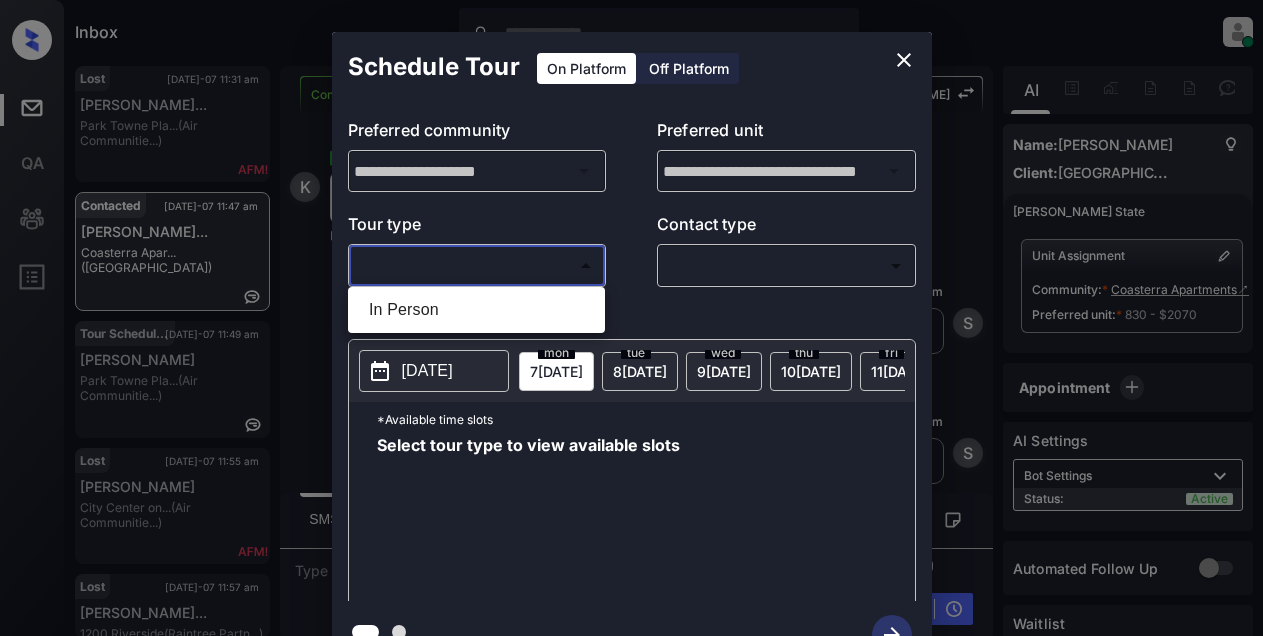 click at bounding box center (631, 318) 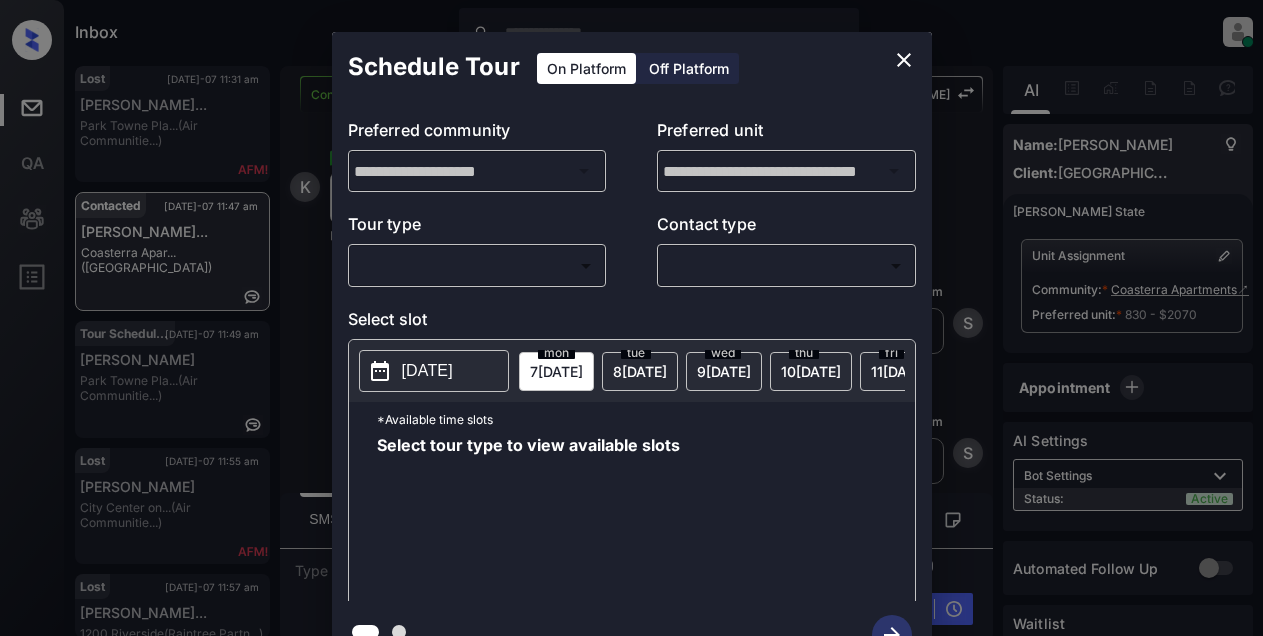 click on "**********" at bounding box center (631, 350) 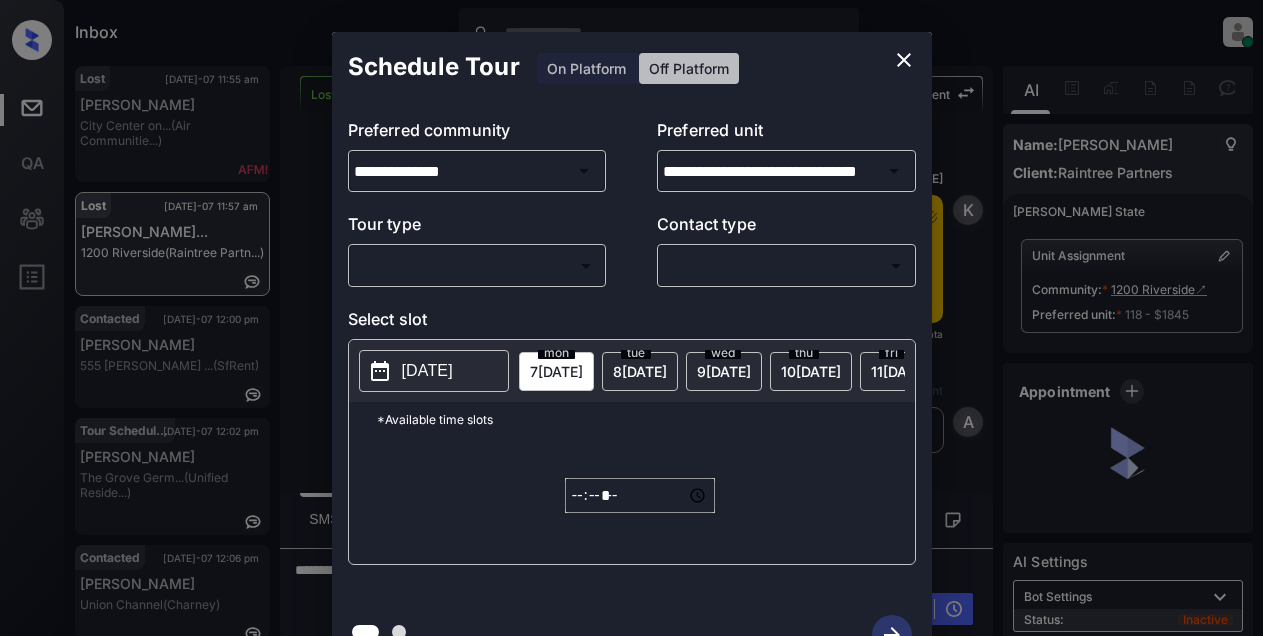 scroll, scrollTop: 0, scrollLeft: 0, axis: both 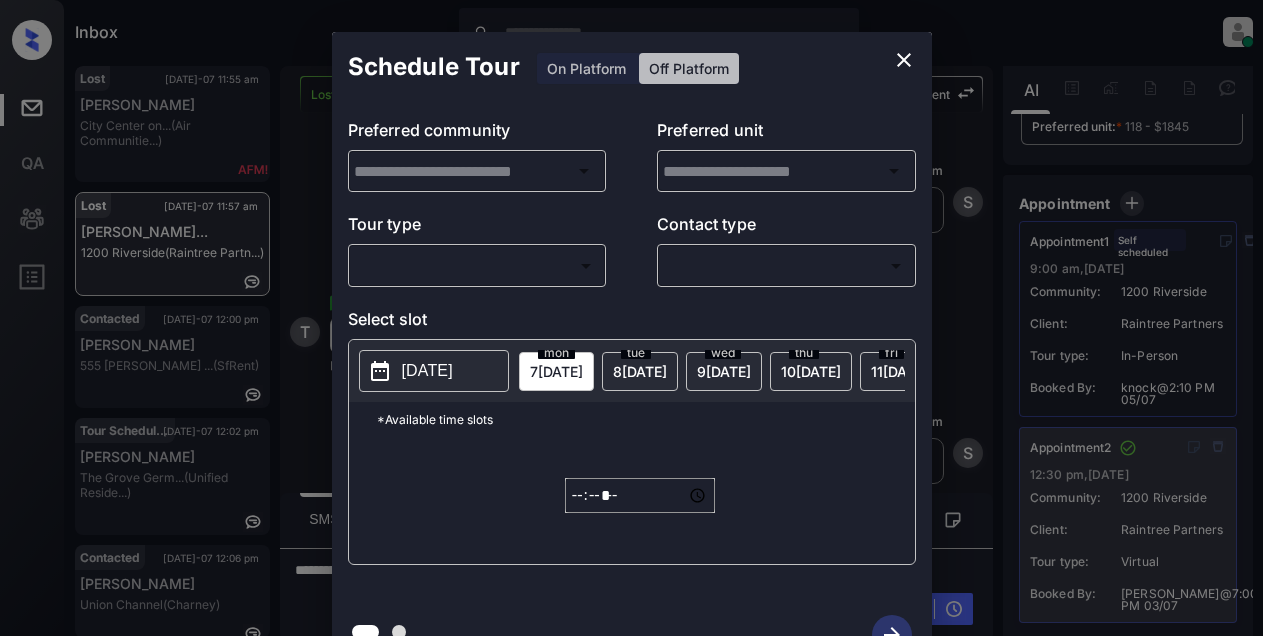 type on "**********" 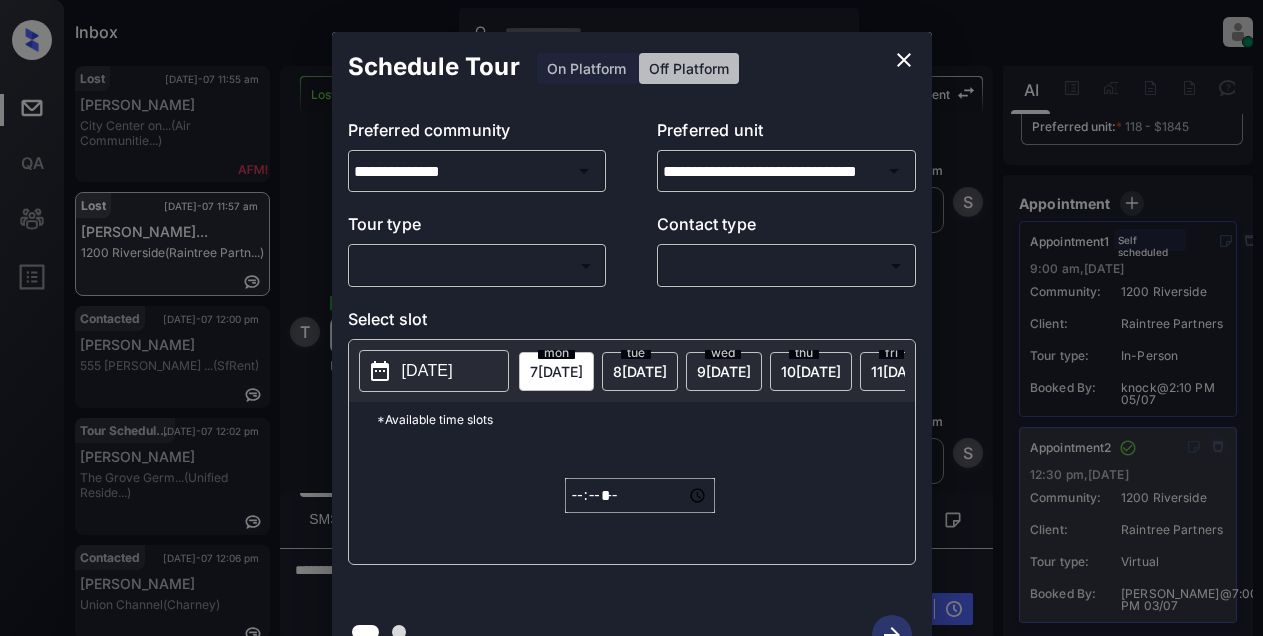 scroll, scrollTop: 9490, scrollLeft: 0, axis: vertical 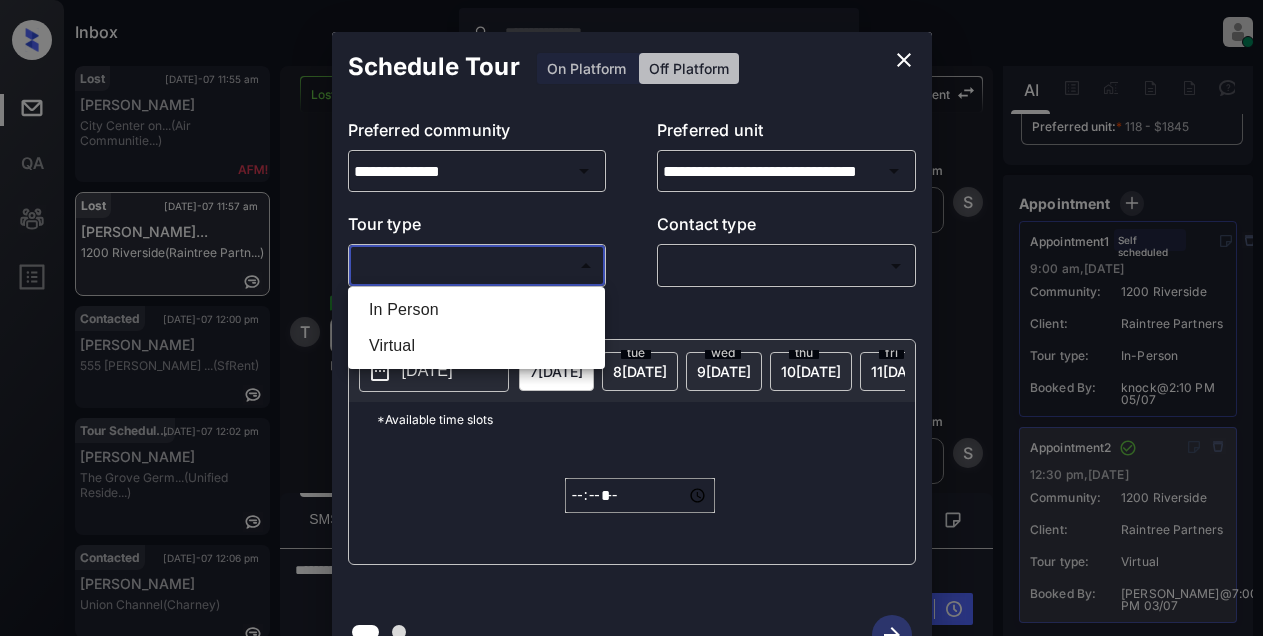click on "Inbox Lyzzelle [PERSON_NAME] Online Set yourself   offline Set yourself   on break Profile Switch to  light  mode Sign out Lost [DATE]-07 11:55 am   [PERSON_NAME][GEOGRAPHIC_DATA] on...  (Air Communitie...) Lost [DATE]-07 11:57 am   [PERSON_NAME]... 1200 Riverside  (Raintree Partn...) Contacted [DATE]-07 12:00 pm   [PERSON_NAME] 555 [PERSON_NAME] ...  (SfRent) Tour Scheduled [DATE]-07 12:02 pm   [PERSON_NAME] The Grove Germ...  (Unified Reside...) Contacted [DATE]-07 12:06 pm   [PERSON_NAME] Union Channel  (Charney) Contacted [DATE]-07 12:06 pm   [PERSON_NAME] Union Channel  (Charney) Lost Lead Sentiment: Angry Upon sliding the acknowledgement:  Lead will move to lost stage. * ​ SMS and call option will be set to opt out. AFM will be turned off for the lead. Knock Agent New Message [PERSON_NAME] Lead transferred to leasing agent: [PERSON_NAME] [DATE] 06:48 pm  Sync'd w  knock Z New Message Agent Lead created via webhook in Inbound stage. [DATE] 06:48 pm A New Message Agent AFM Request sent to [PERSON_NAME]. [DATE] 06:48 pm A New Message Agent A K" at bounding box center (631, 318) 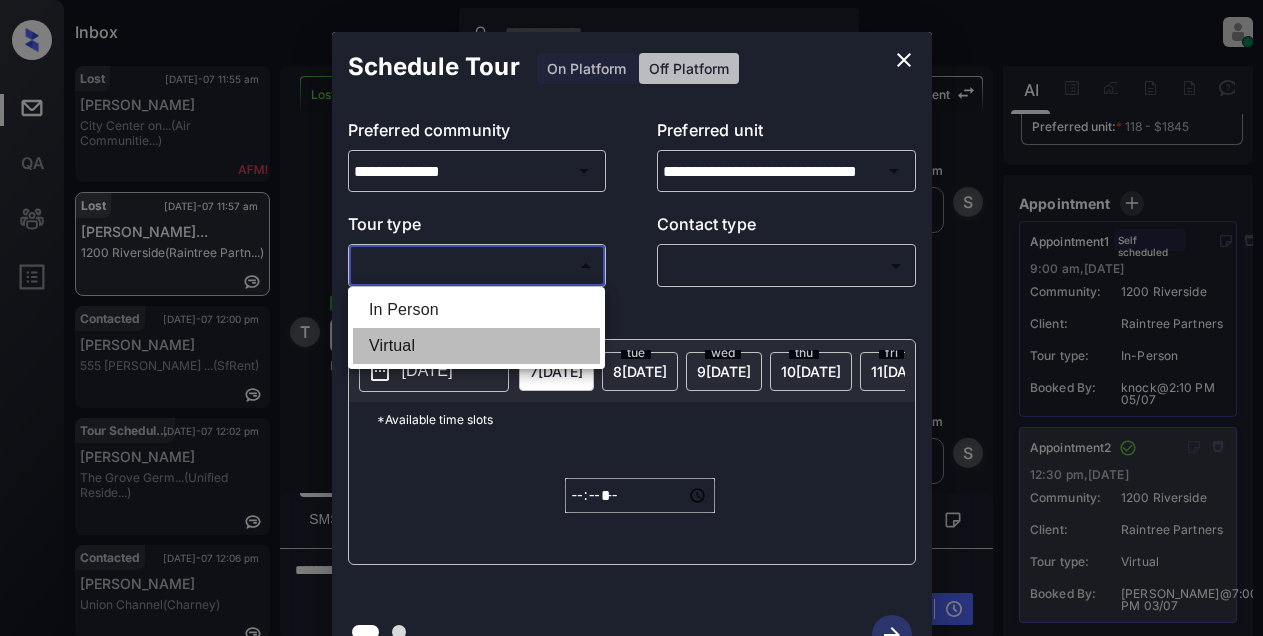 click on "Virtual" at bounding box center [476, 346] 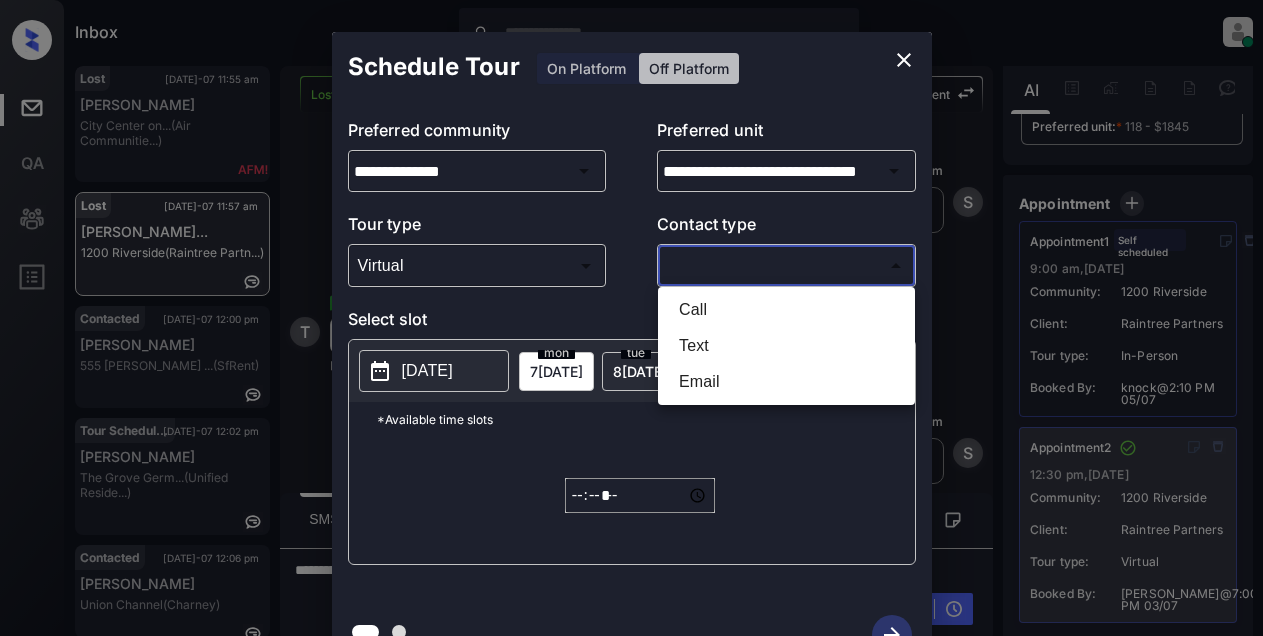 click on "Inbox Lyzzelle [PERSON_NAME] Online Set yourself   offline Set yourself   on break Profile Switch to  light  mode Sign out Lost [DATE]-07 11:55 am   [PERSON_NAME][GEOGRAPHIC_DATA] on...  (Air Communitie...) Lost [DATE]-07 11:57 am   [PERSON_NAME]... 1200 Riverside  (Raintree Partn...) Contacted [DATE]-07 12:00 pm   [PERSON_NAME] 555 [PERSON_NAME] ...  (SfRent) Tour Scheduled [DATE]-07 12:02 pm   [PERSON_NAME] The Grove Germ...  (Unified Reside...) Contacted [DATE]-07 12:06 pm   [PERSON_NAME] Union Channel  (Charney) Contacted [DATE]-07 12:06 pm   [PERSON_NAME] Union Channel  (Charney) Lost Lead Sentiment: Angry Upon sliding the acknowledgement:  Lead will move to lost stage. * ​ SMS and call option will be set to opt out. AFM will be turned off for the lead. Knock Agent New Message [PERSON_NAME] Lead transferred to leasing agent: [PERSON_NAME] [DATE] 06:48 pm  Sync'd w  knock Z New Message Agent Lead created via webhook in Inbound stage. [DATE] 06:48 pm A New Message Agent AFM Request sent to [PERSON_NAME]. [DATE] 06:48 pm A New Message Agent A K" at bounding box center [631, 318] 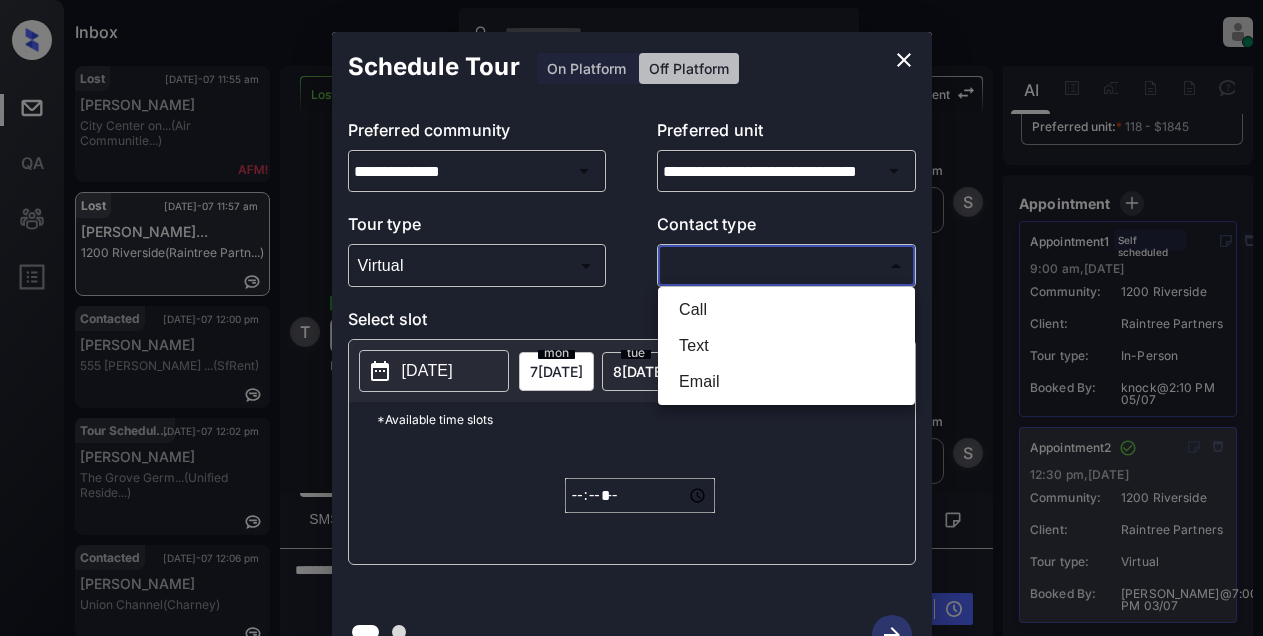 click on "Text" at bounding box center (786, 346) 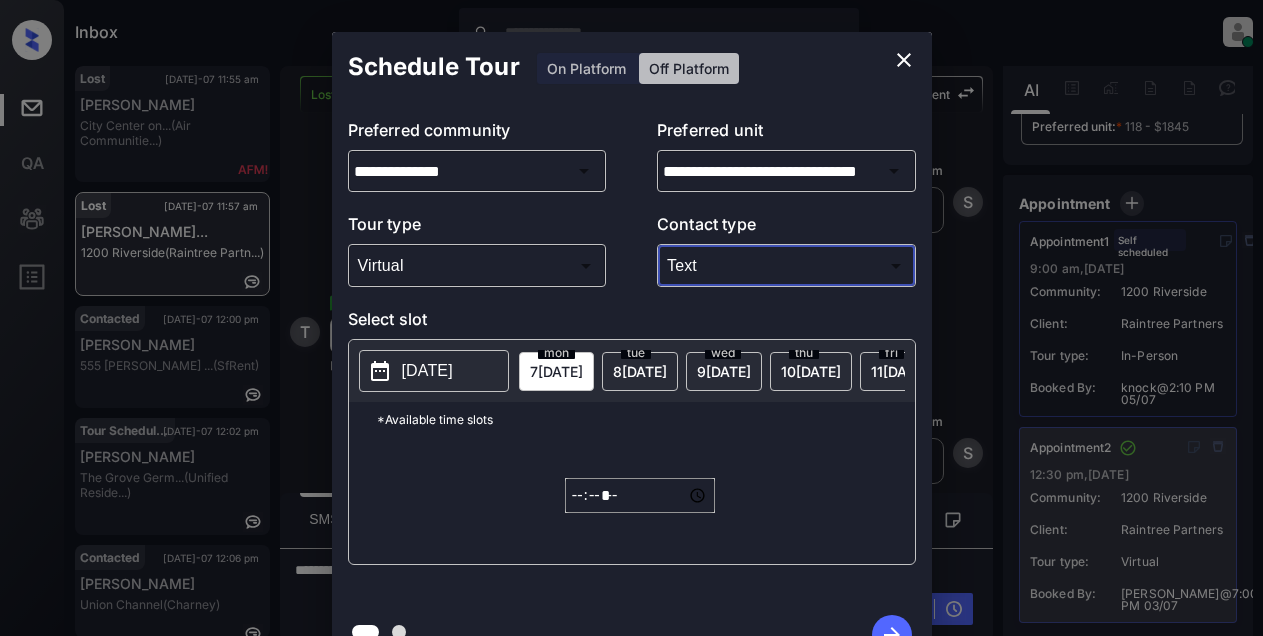 click on "[DATE]" at bounding box center [427, 371] 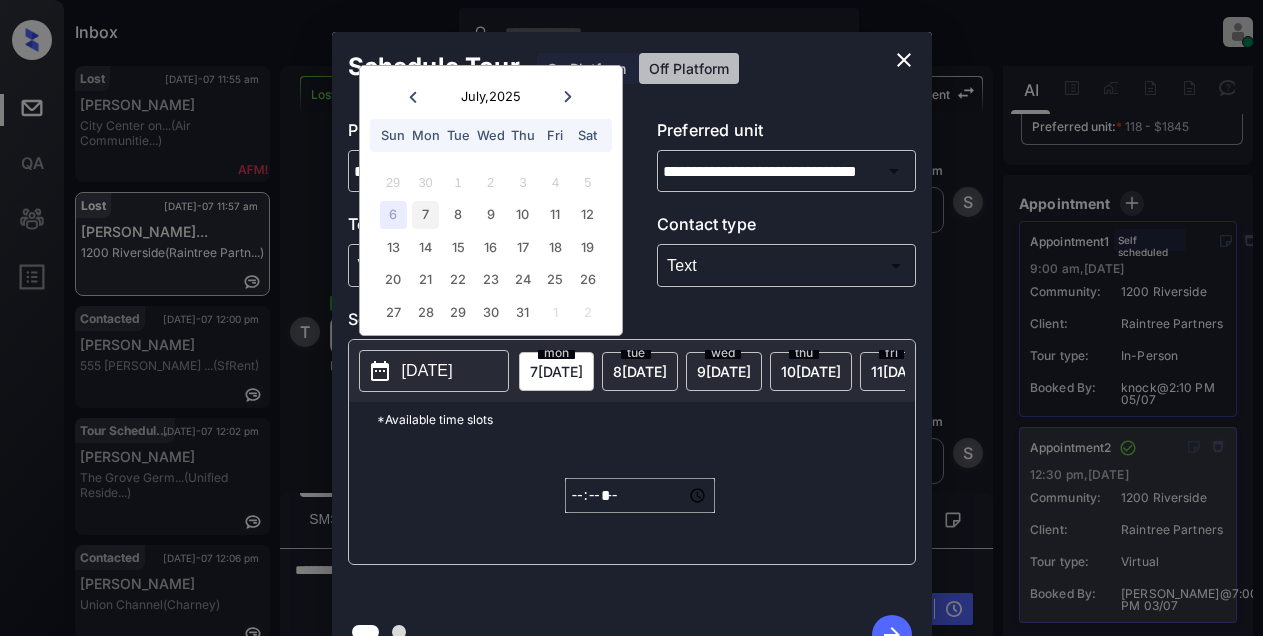 click on "7" at bounding box center [425, 214] 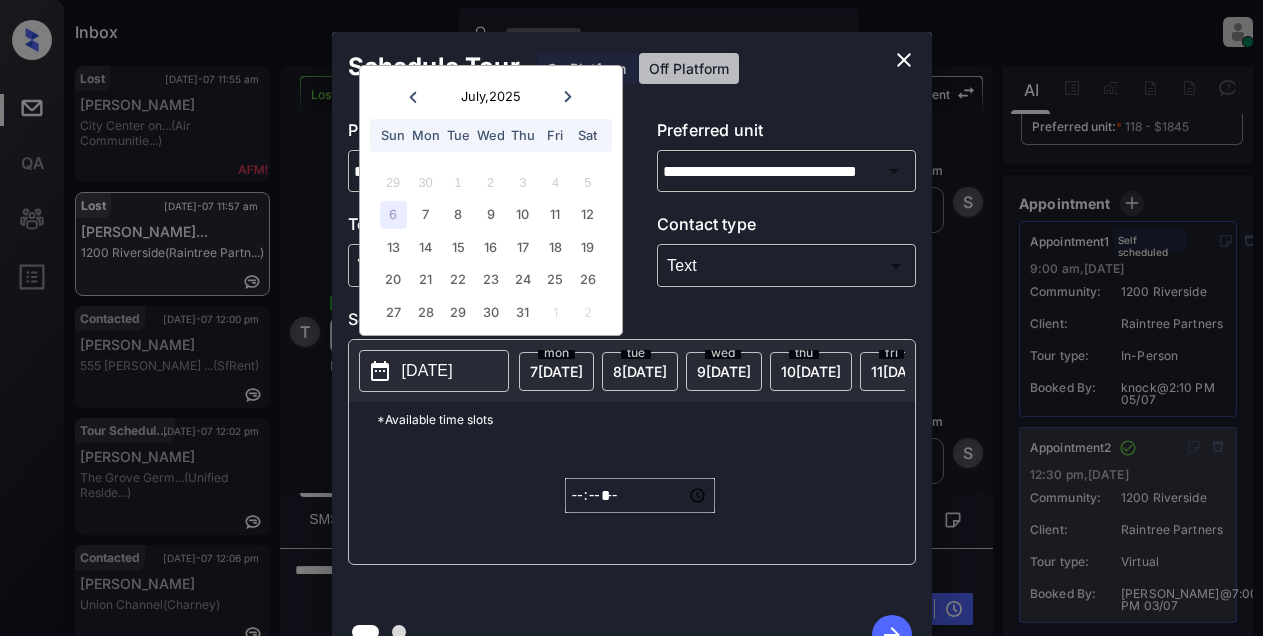 click 